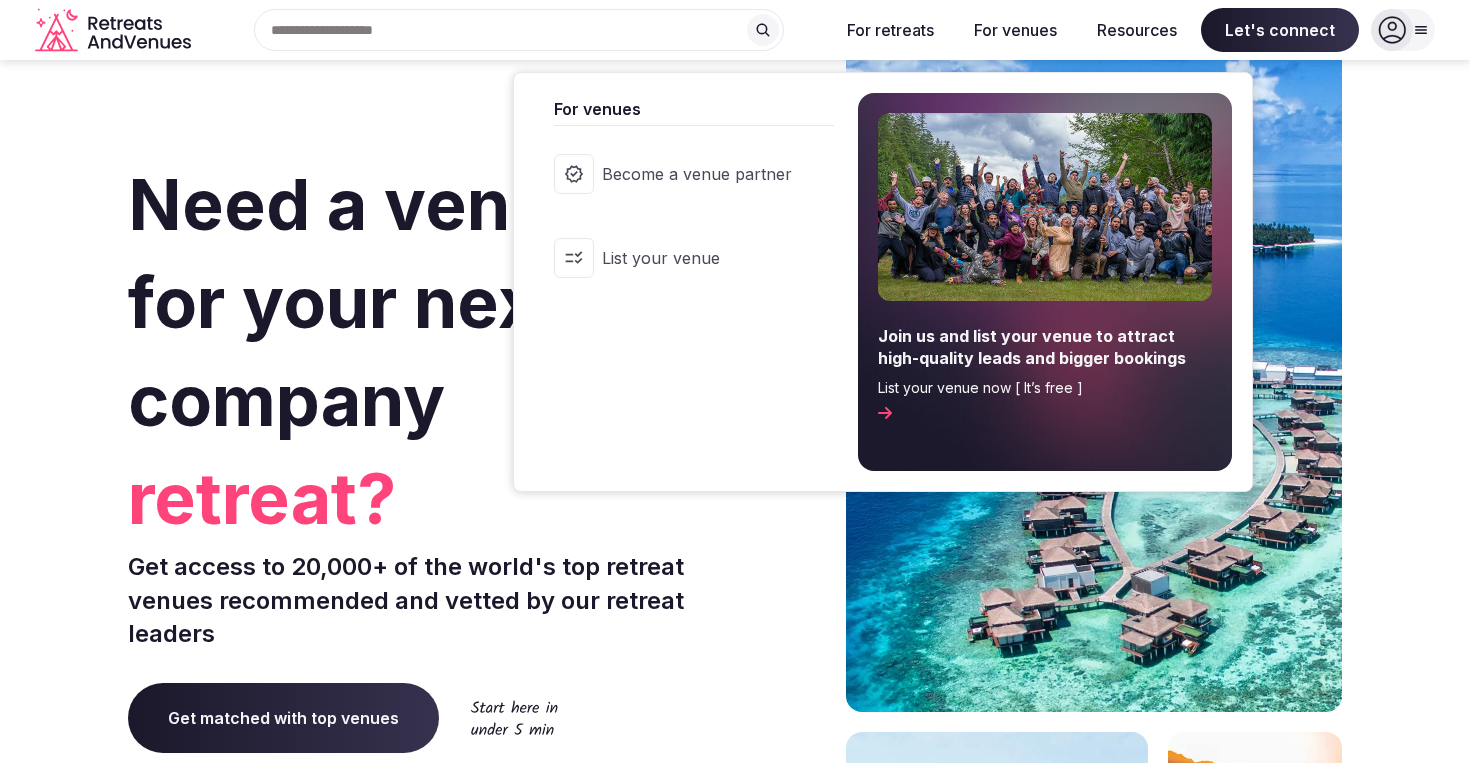 scroll, scrollTop: 0, scrollLeft: 0, axis: both 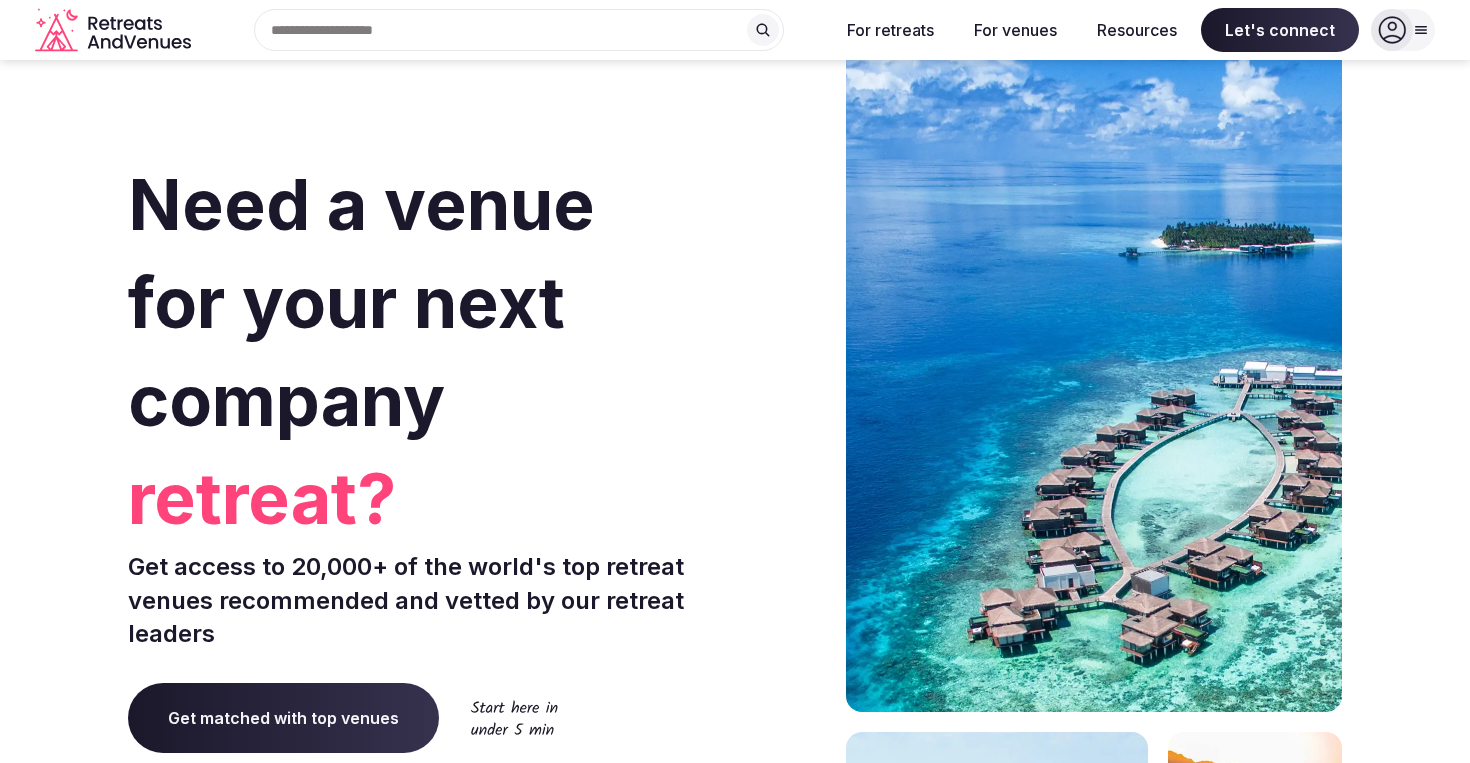 click 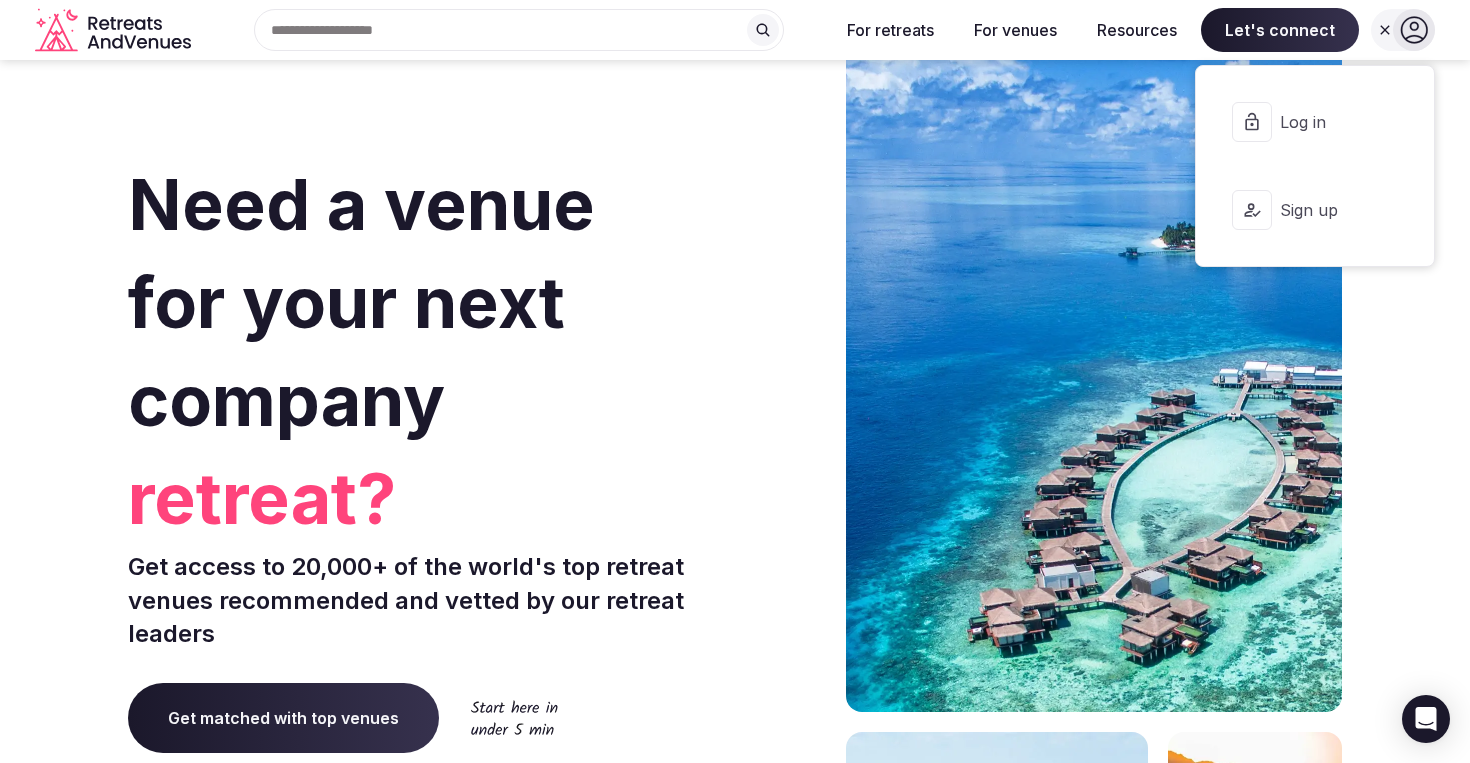 click on "Log in" at bounding box center [1315, 122] 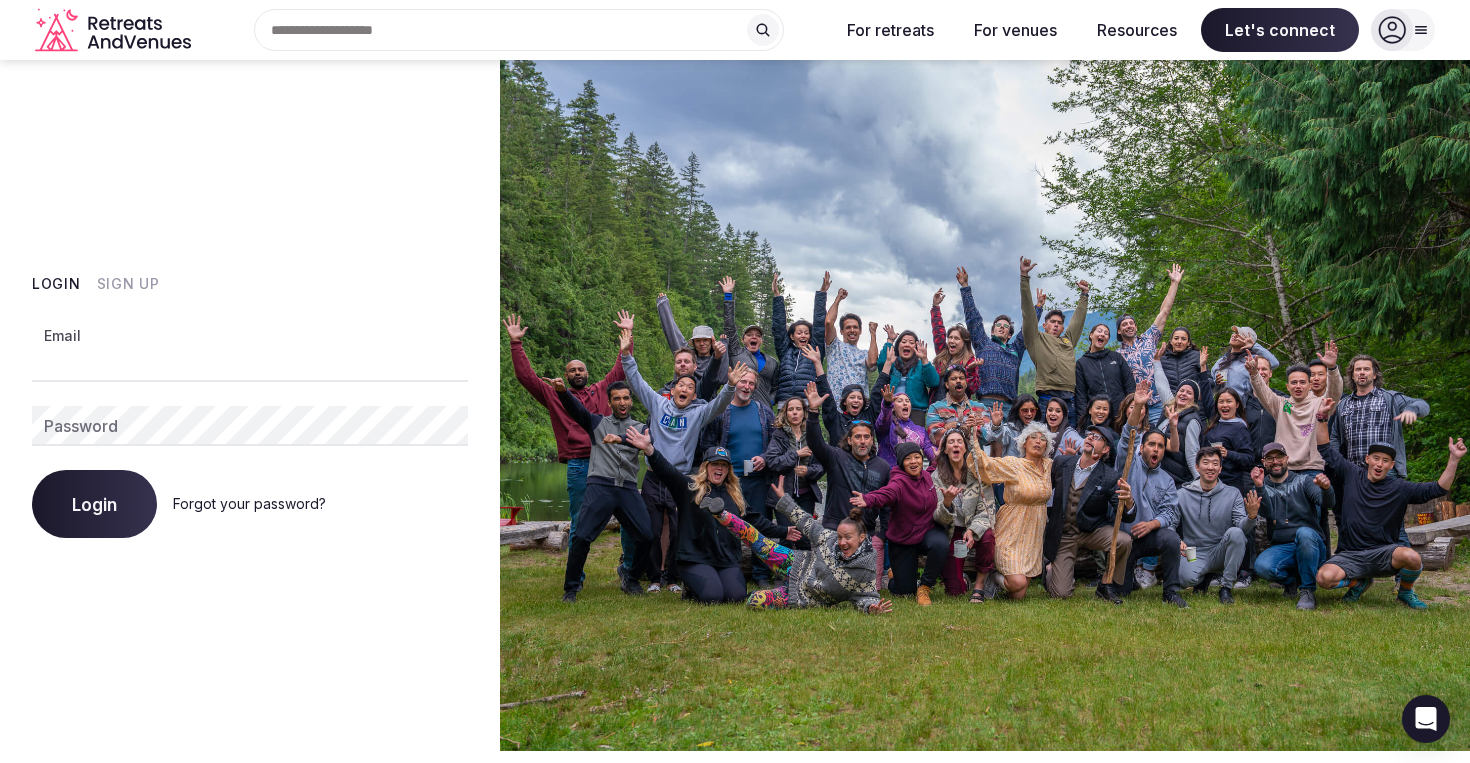 click on "Email" at bounding box center [250, 362] 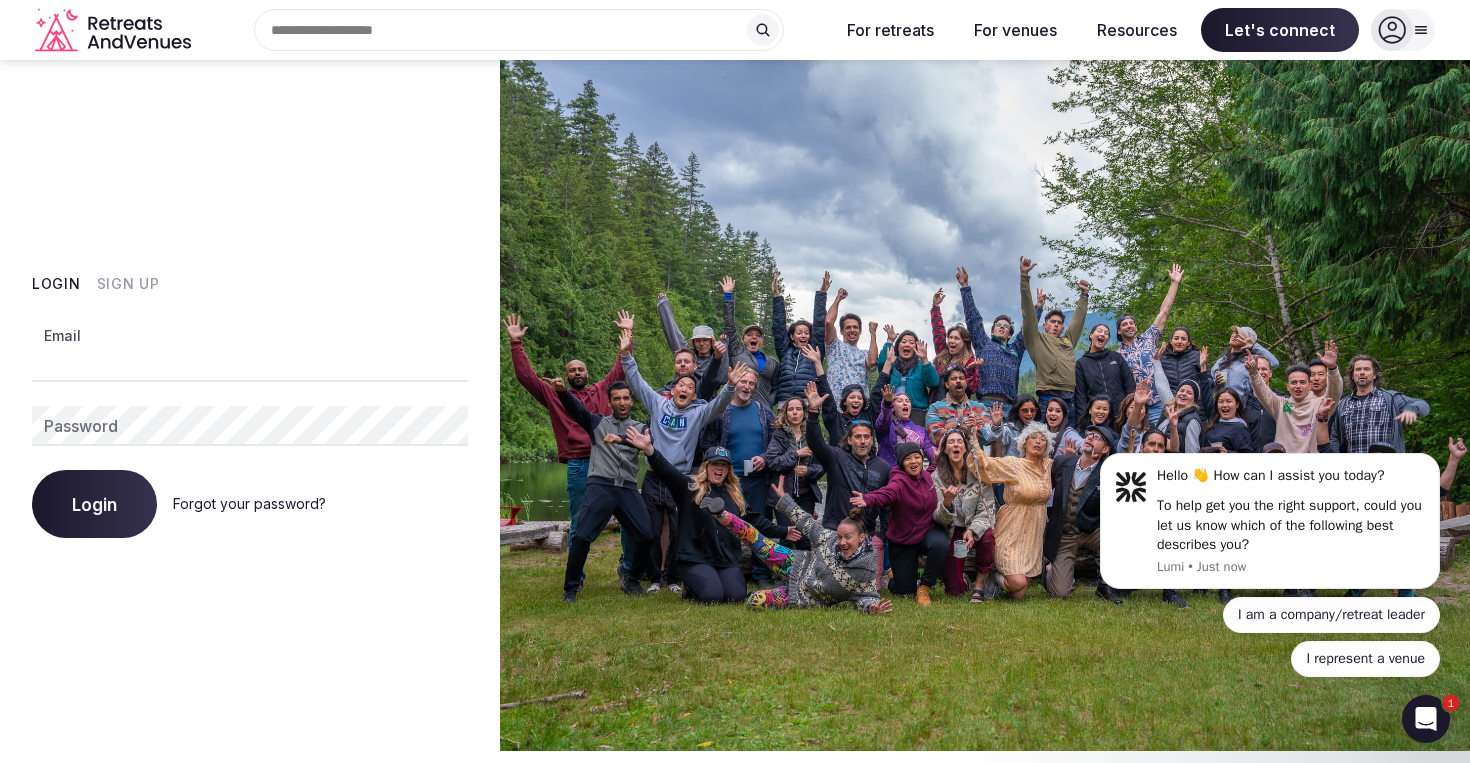scroll, scrollTop: 0, scrollLeft: 0, axis: both 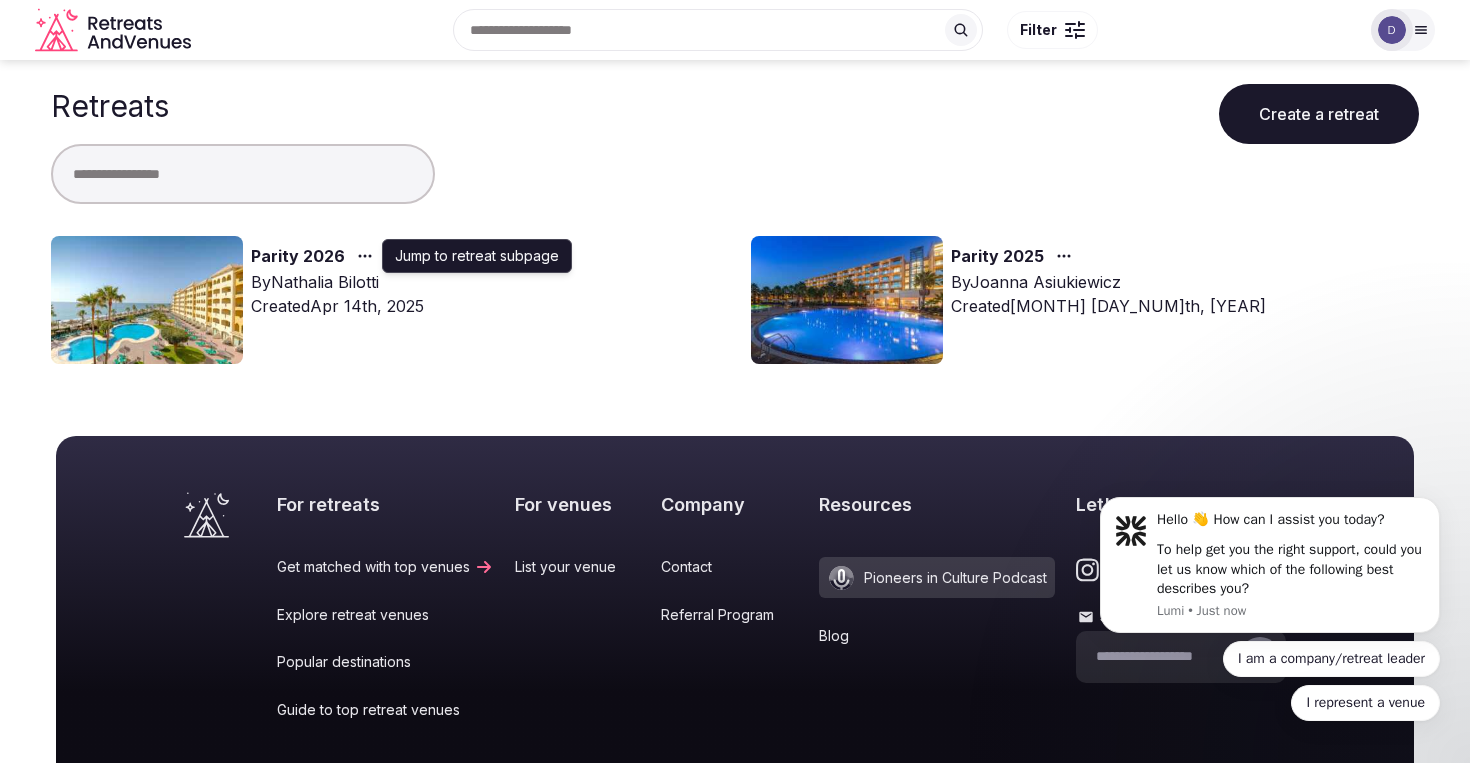 click on "Parity 2026" at bounding box center [298, 257] 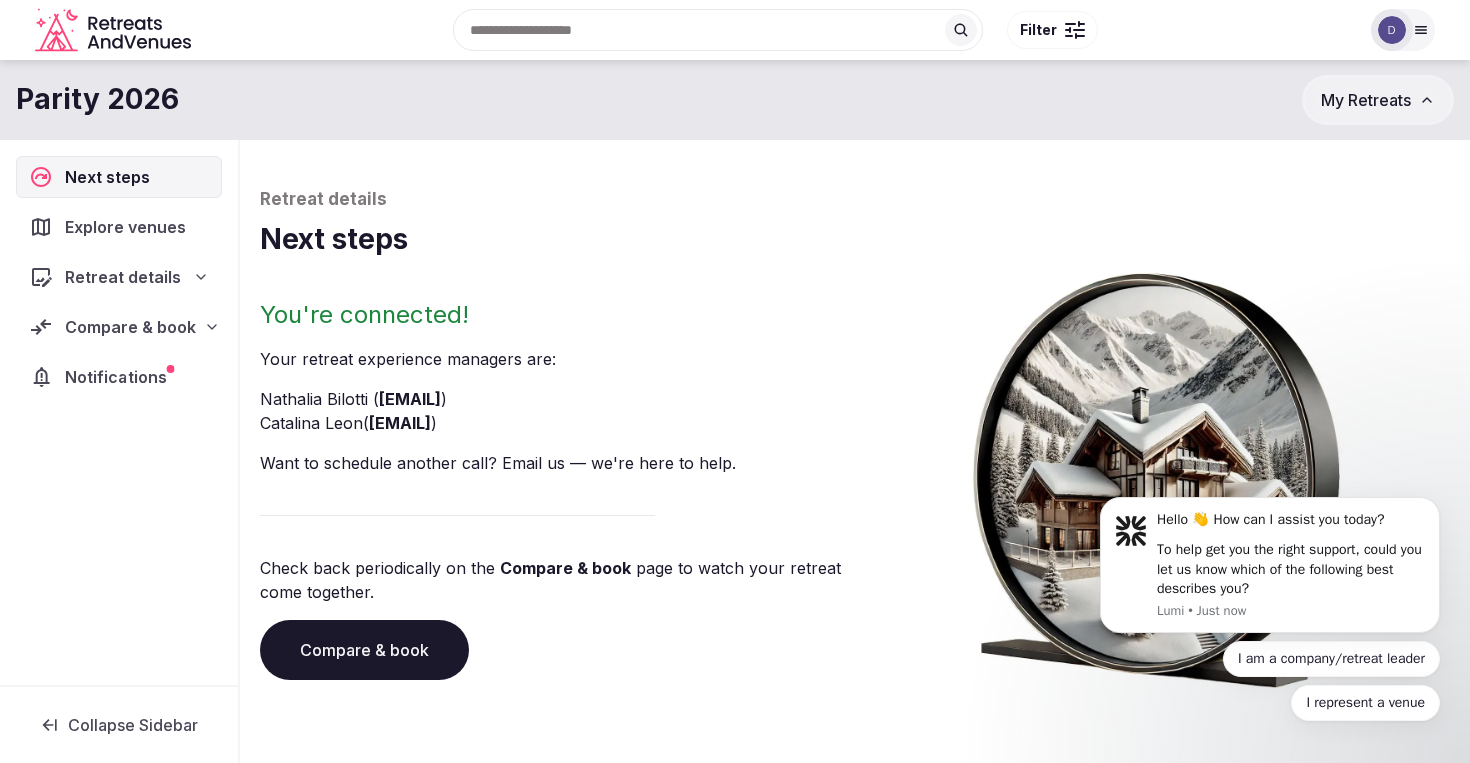 click on "Notifications" at bounding box center (119, 377) 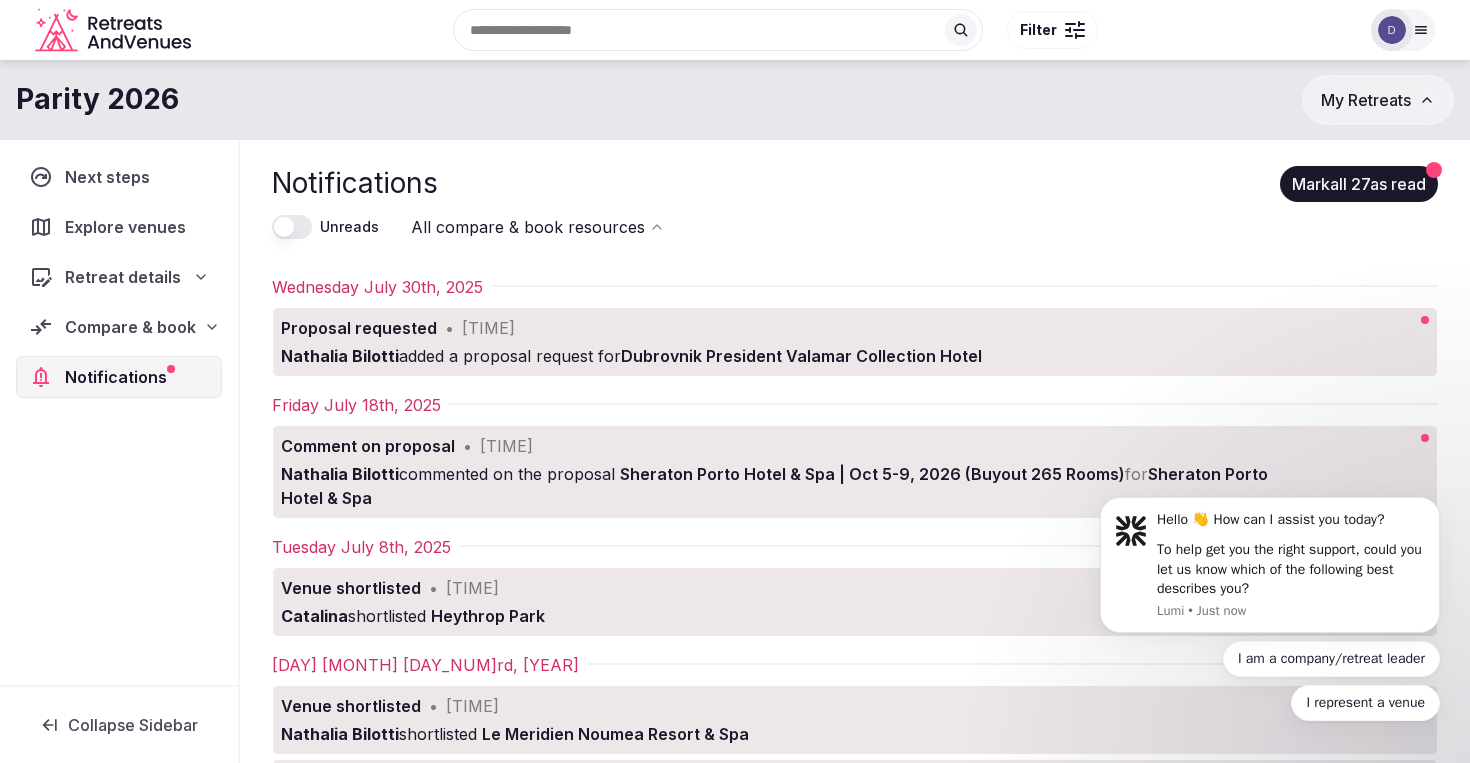 click on "Compare & book" at bounding box center [130, 327] 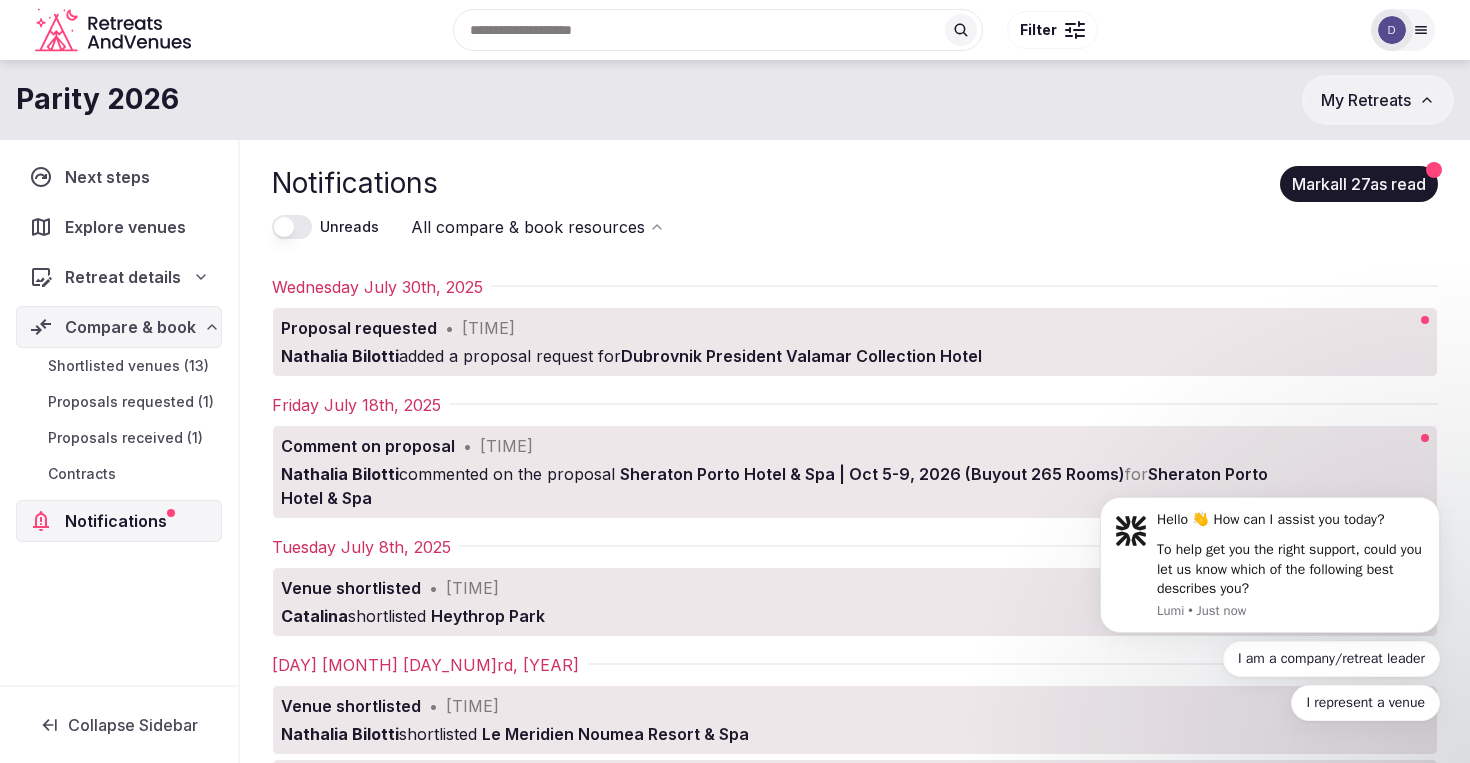 click on "Shortlisted venues (13)" at bounding box center [119, 366] 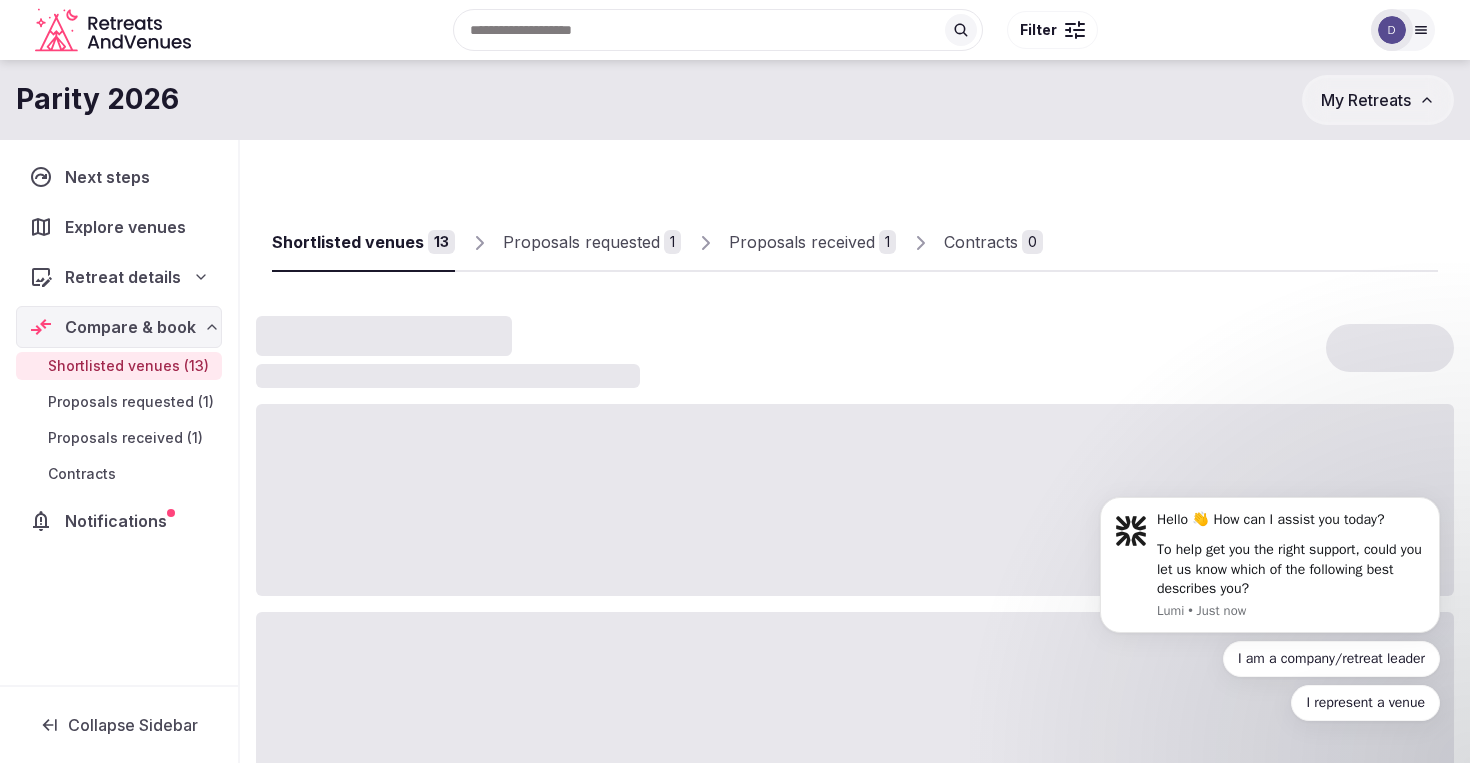click on "Proposals received (1)" at bounding box center (125, 438) 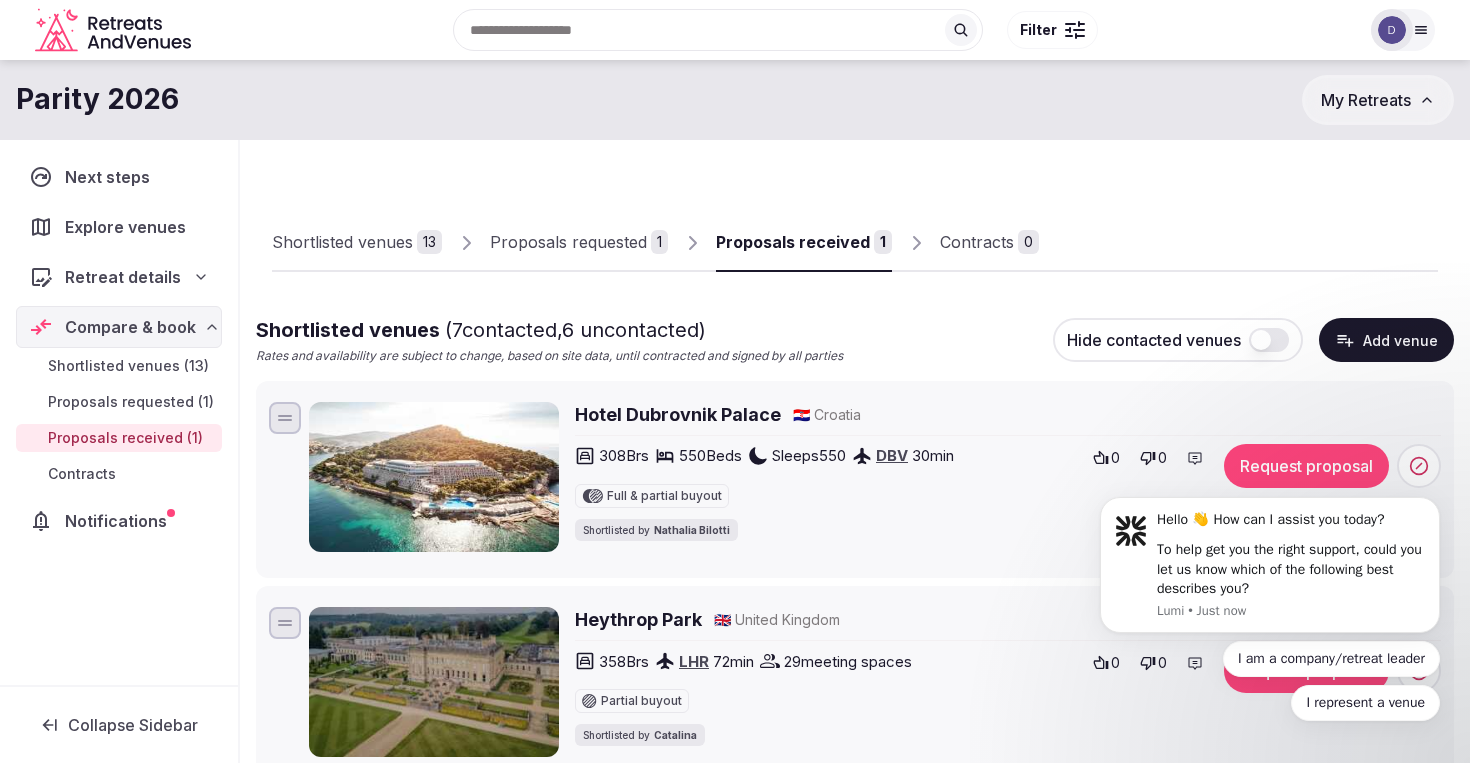click on "Shortlisted venues 13 Proposals requested 1 Proposals received 1 Contracts 0" at bounding box center (855, 226) 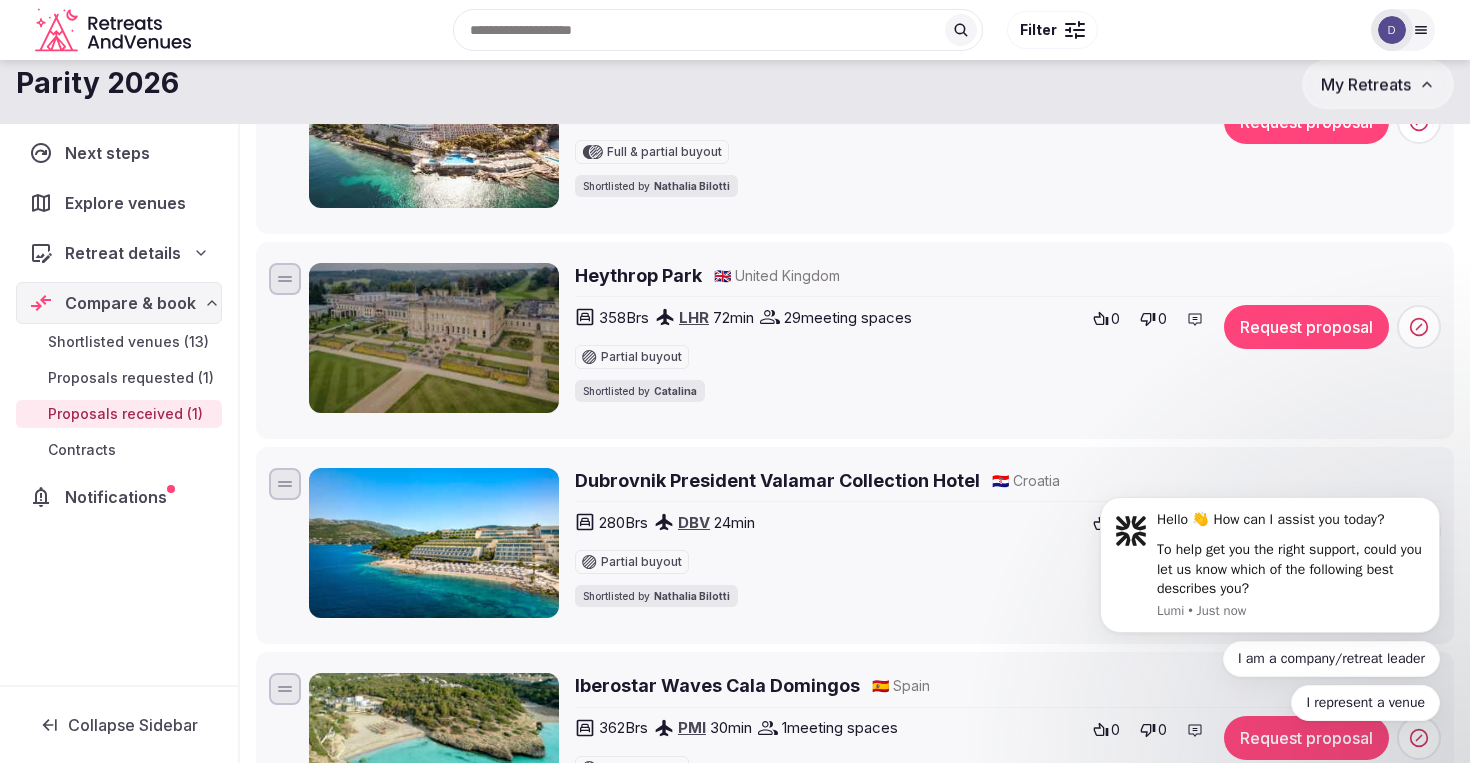 scroll, scrollTop: 0, scrollLeft: 0, axis: both 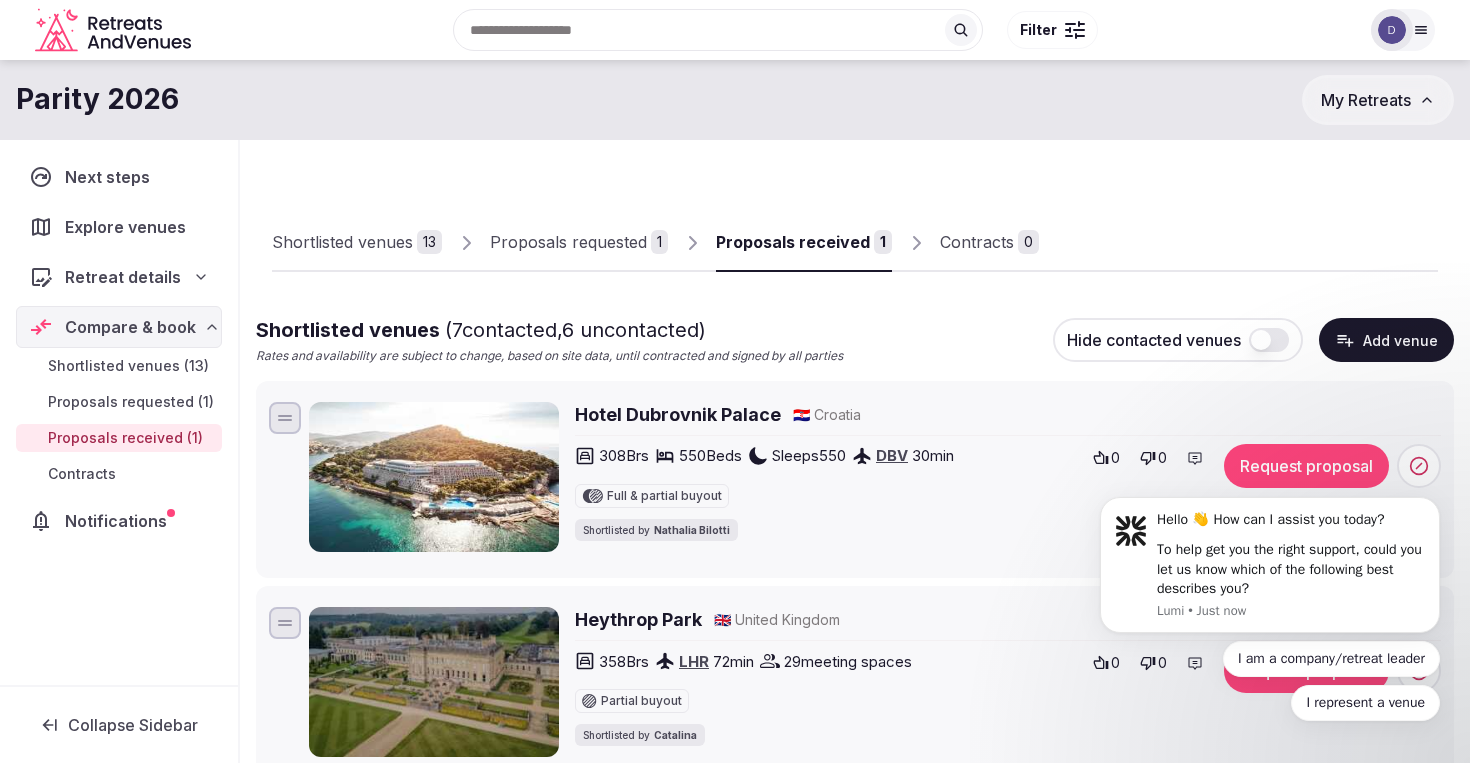 click on "Proposals received 1" at bounding box center [804, 243] 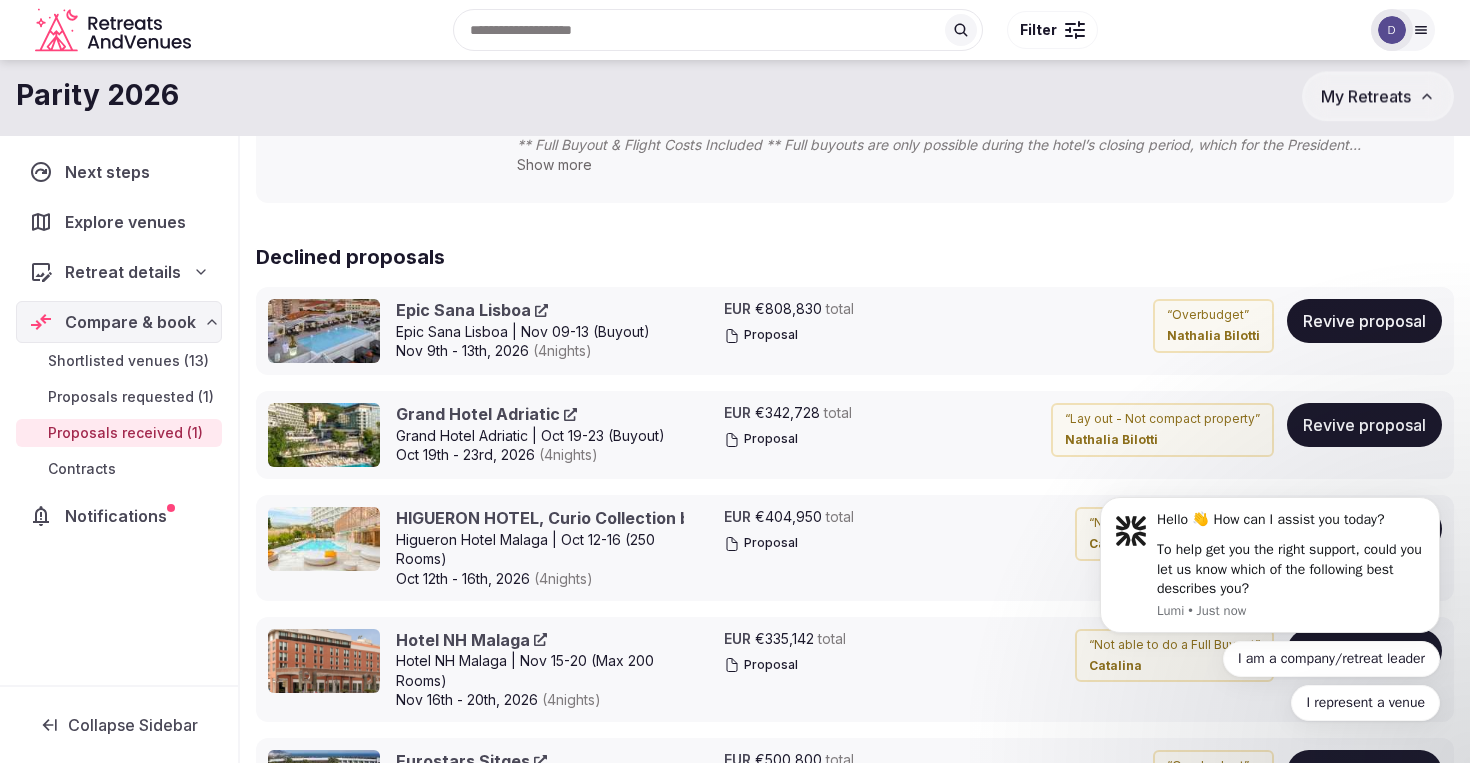 scroll, scrollTop: 0, scrollLeft: 0, axis: both 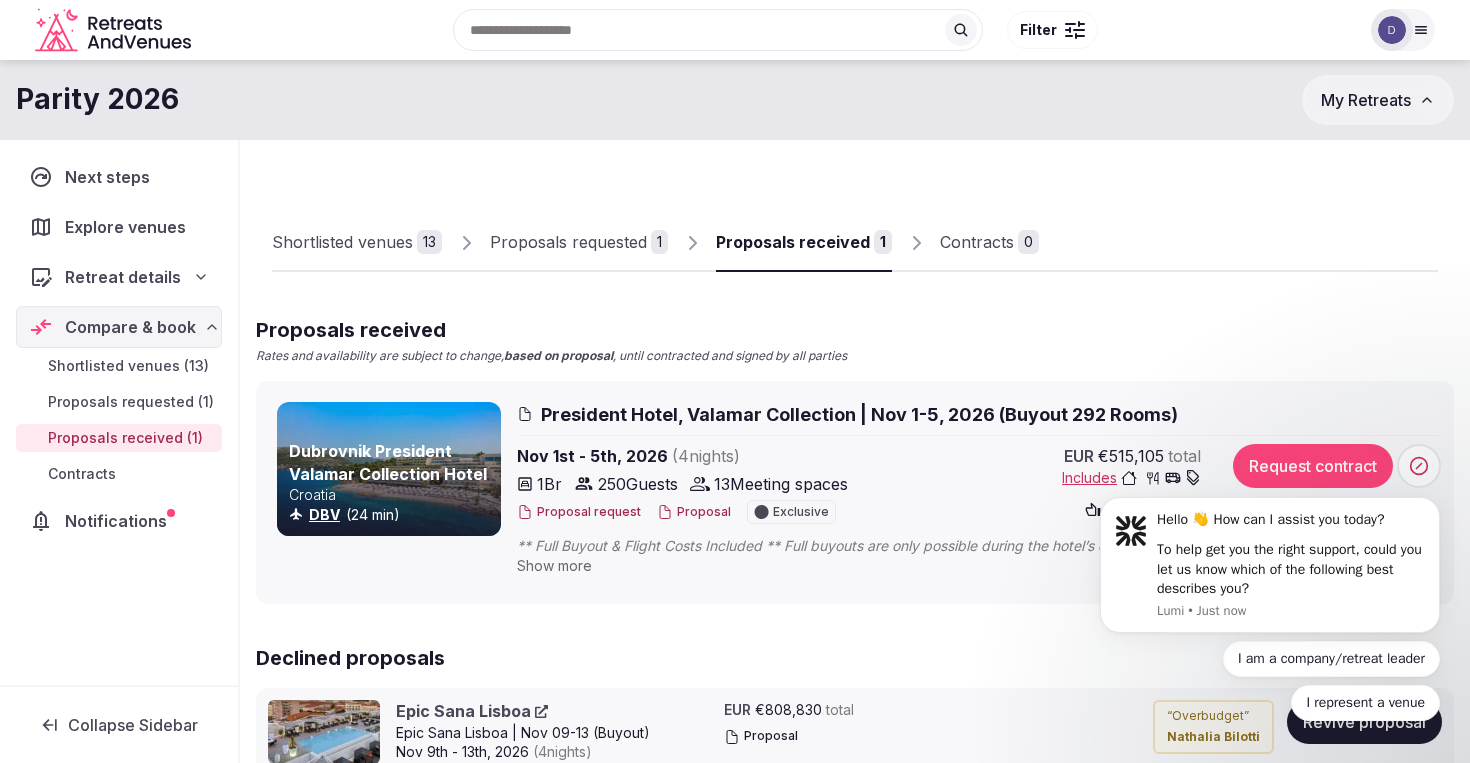 click on "Proposals requested" at bounding box center (568, 242) 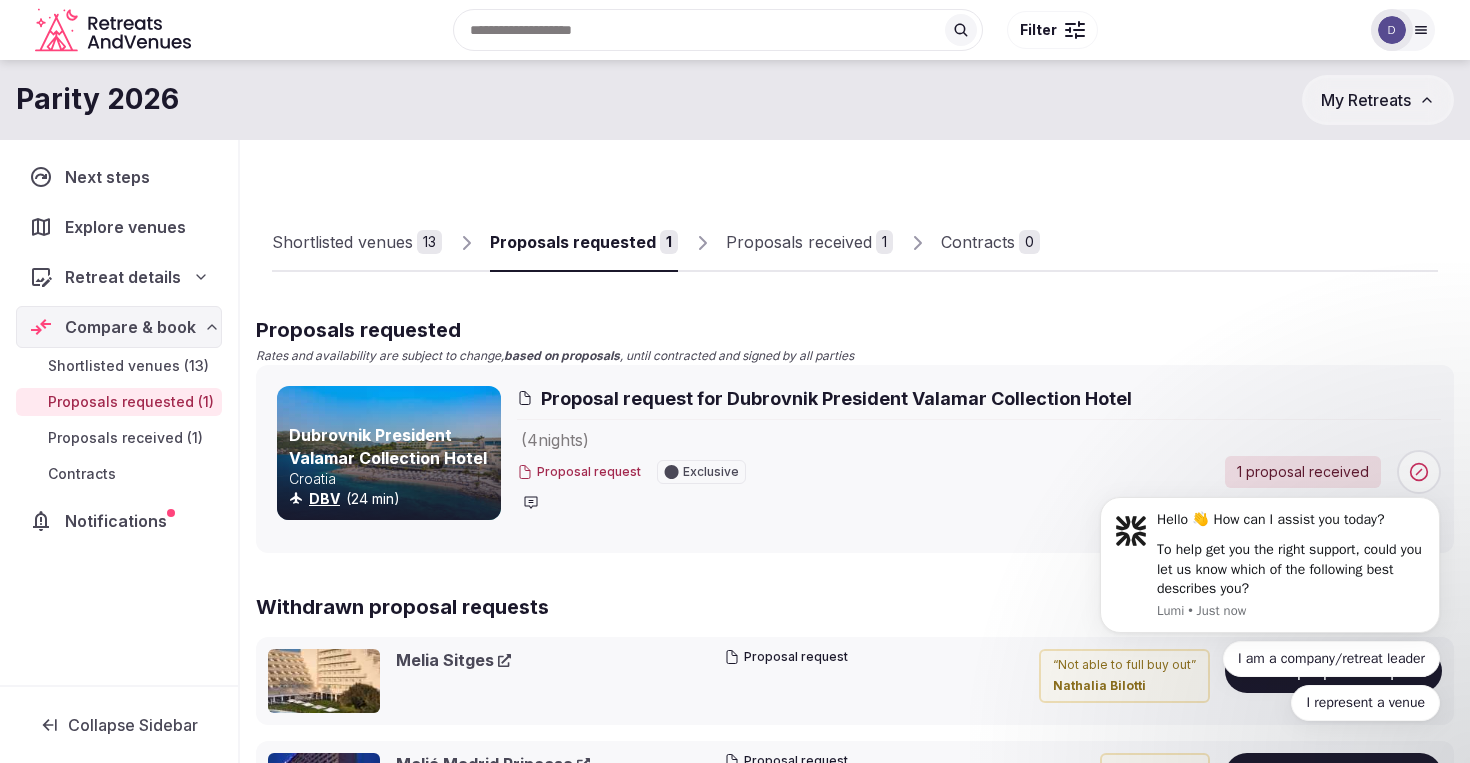 click on "Proposals received" at bounding box center (799, 242) 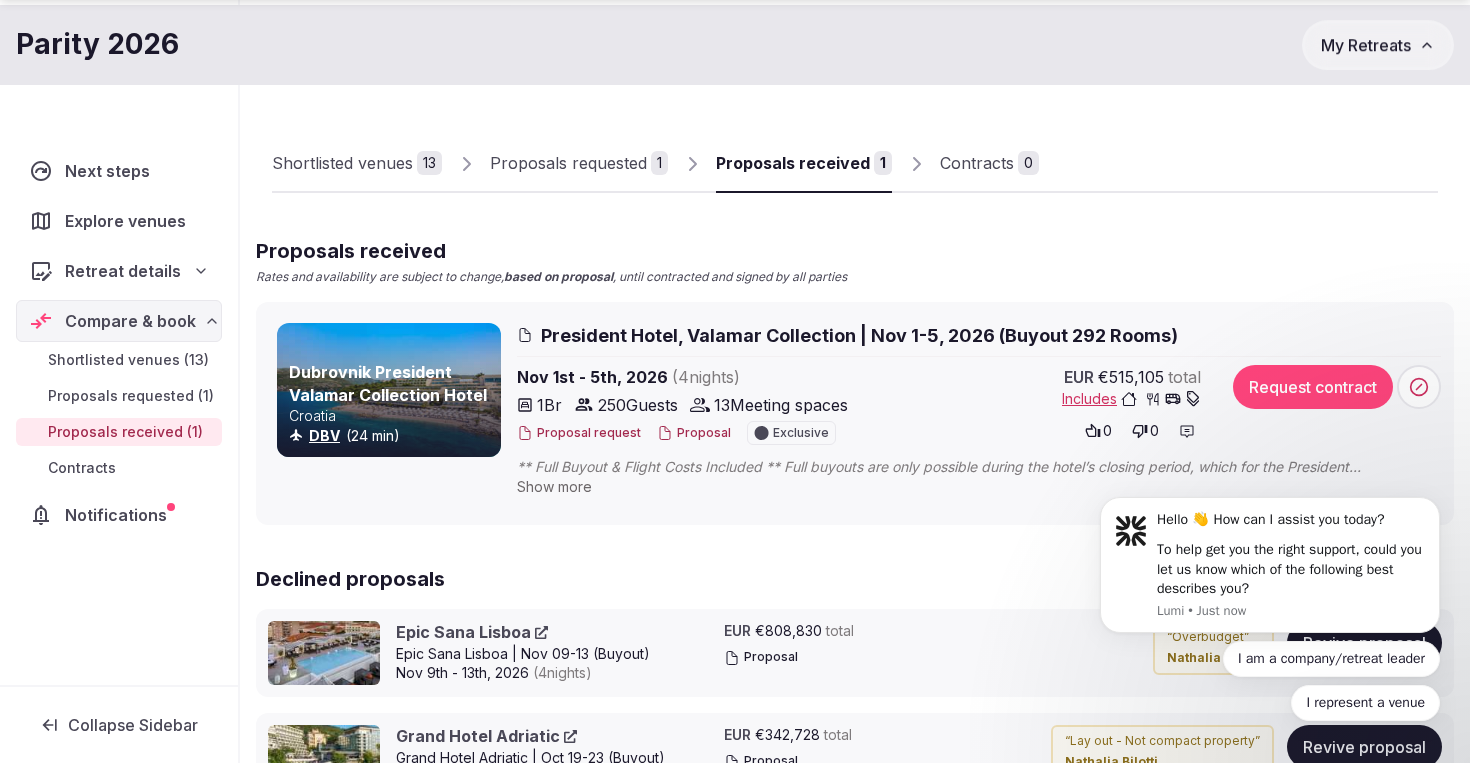 scroll, scrollTop: 75, scrollLeft: 0, axis: vertical 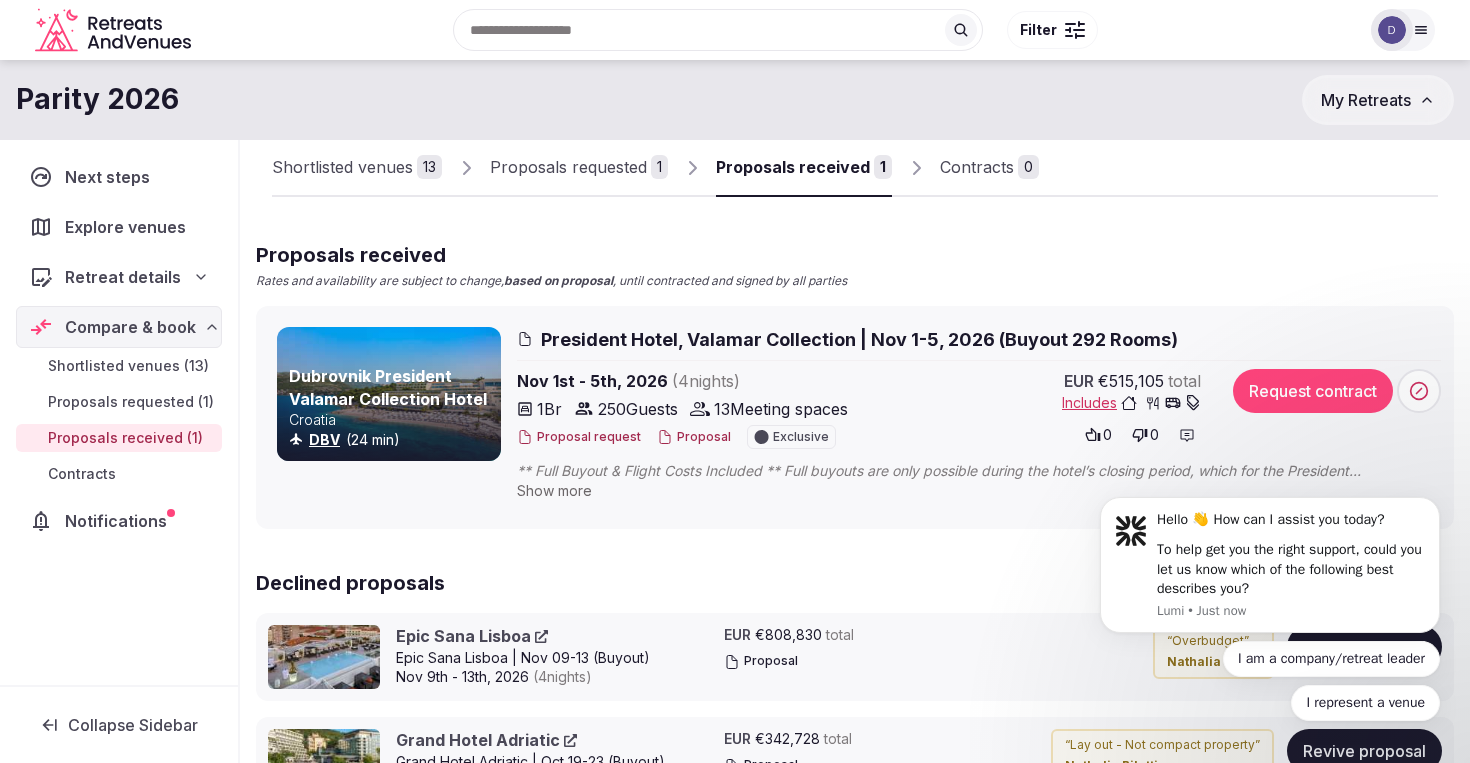 click on "Shortlisted venues" at bounding box center (342, 167) 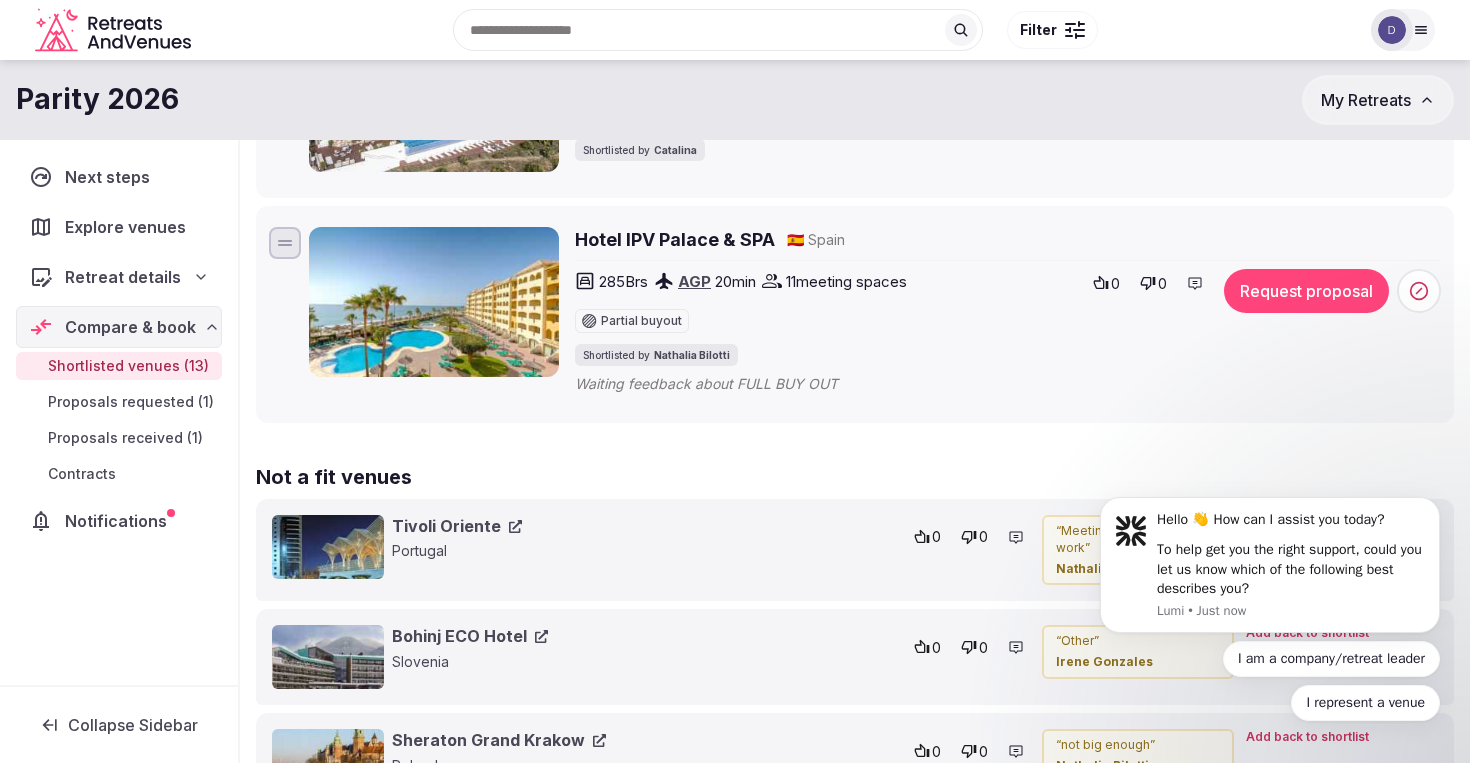 scroll, scrollTop: 2772, scrollLeft: 0, axis: vertical 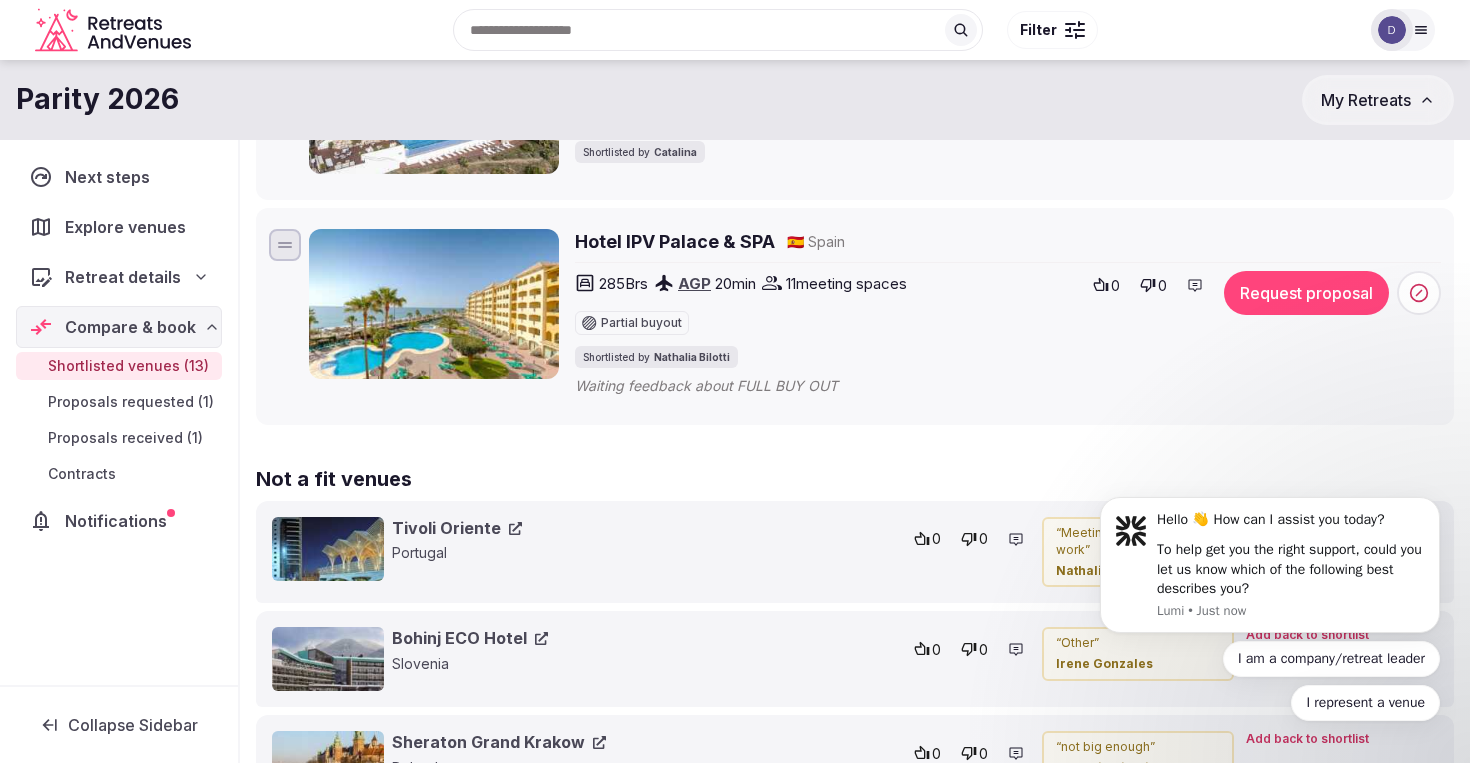 click on "Proposals requested (1)" at bounding box center (131, 402) 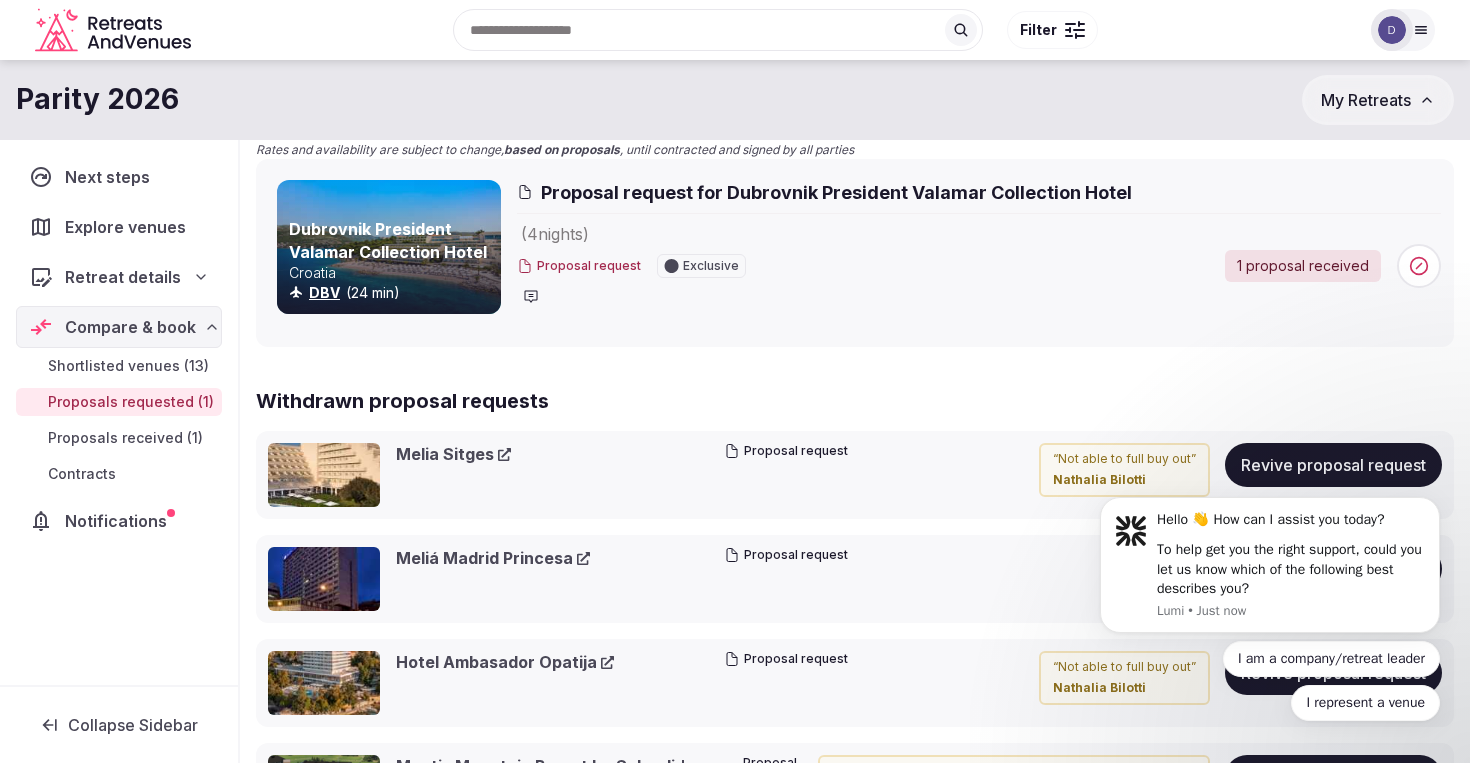 scroll, scrollTop: 141, scrollLeft: 0, axis: vertical 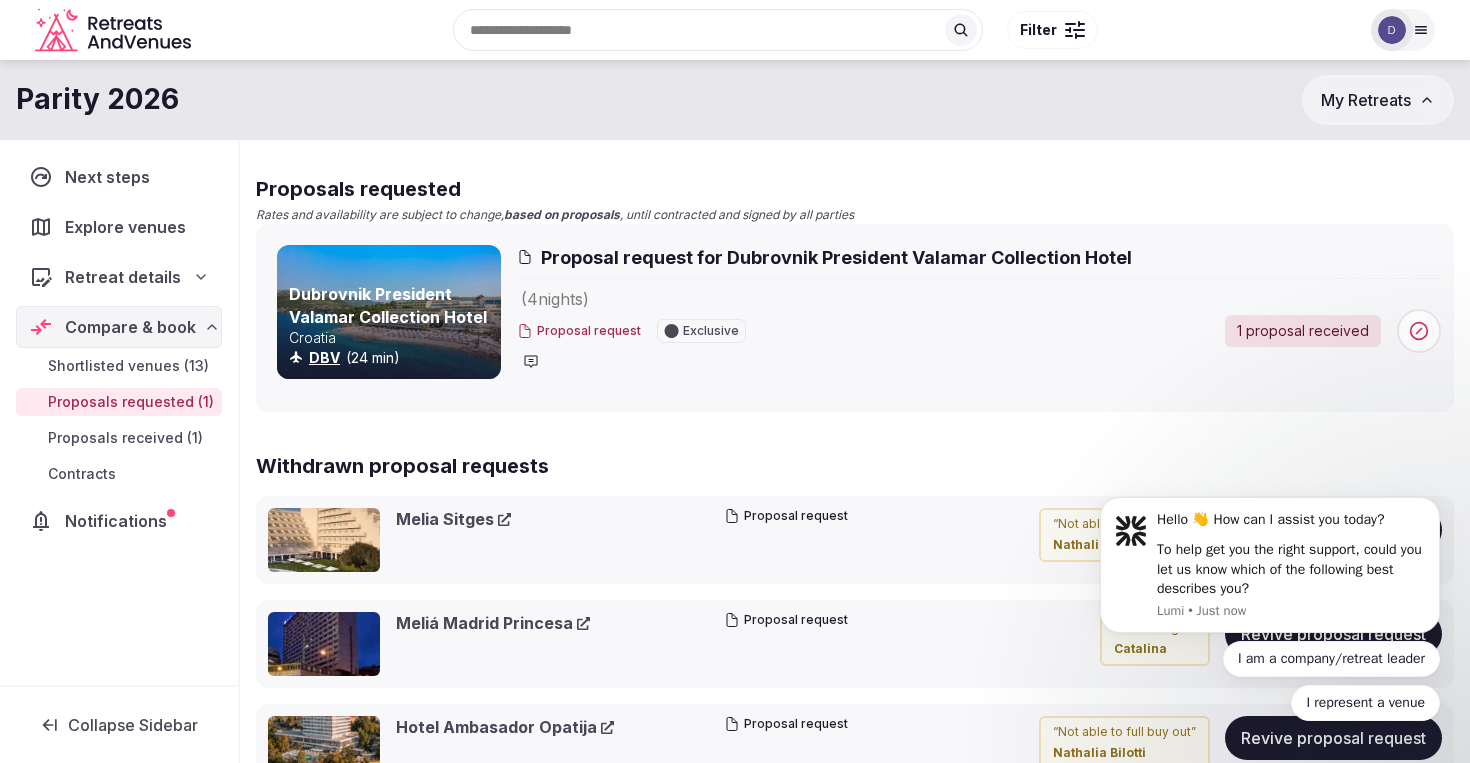 click on "Proposals received (1)" at bounding box center [125, 438] 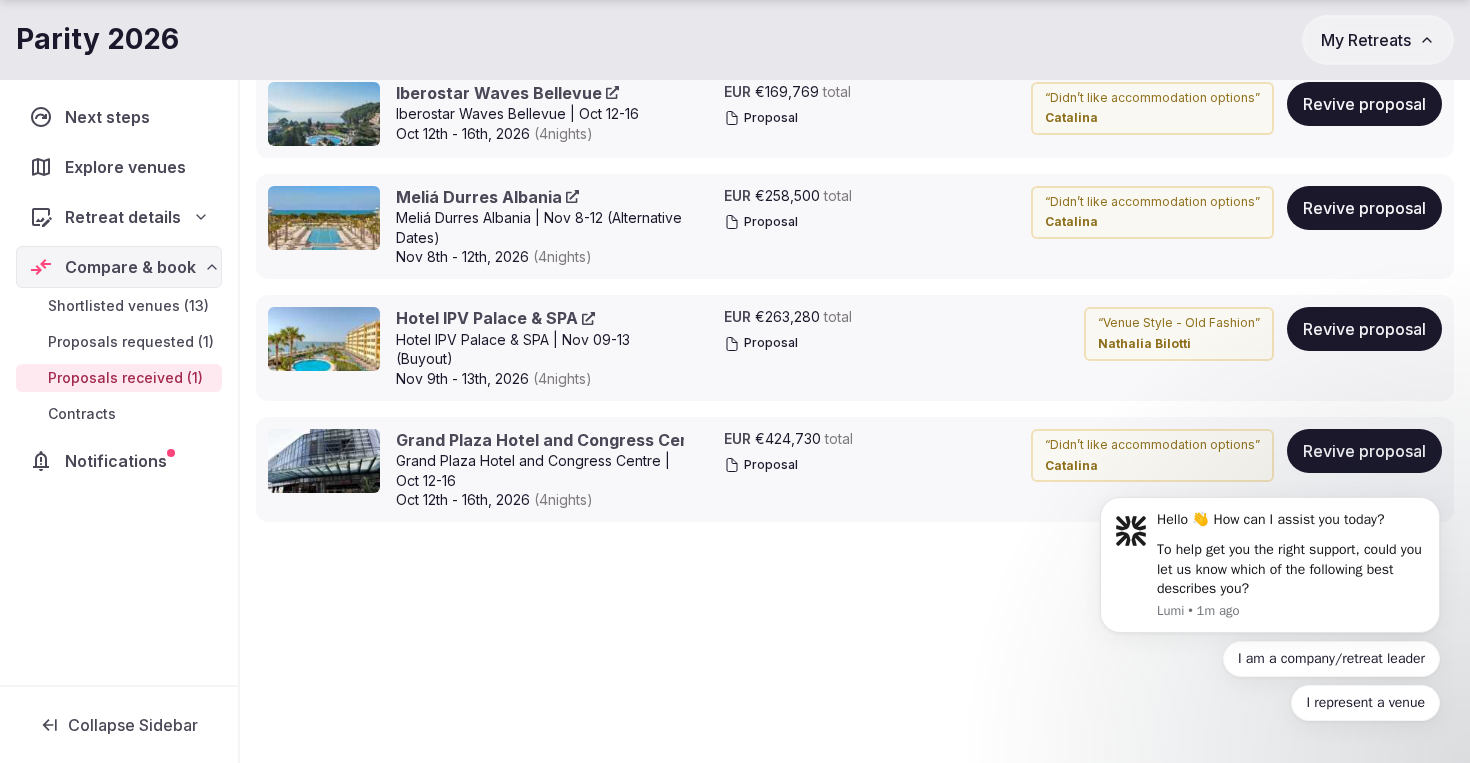 scroll, scrollTop: 1682, scrollLeft: 0, axis: vertical 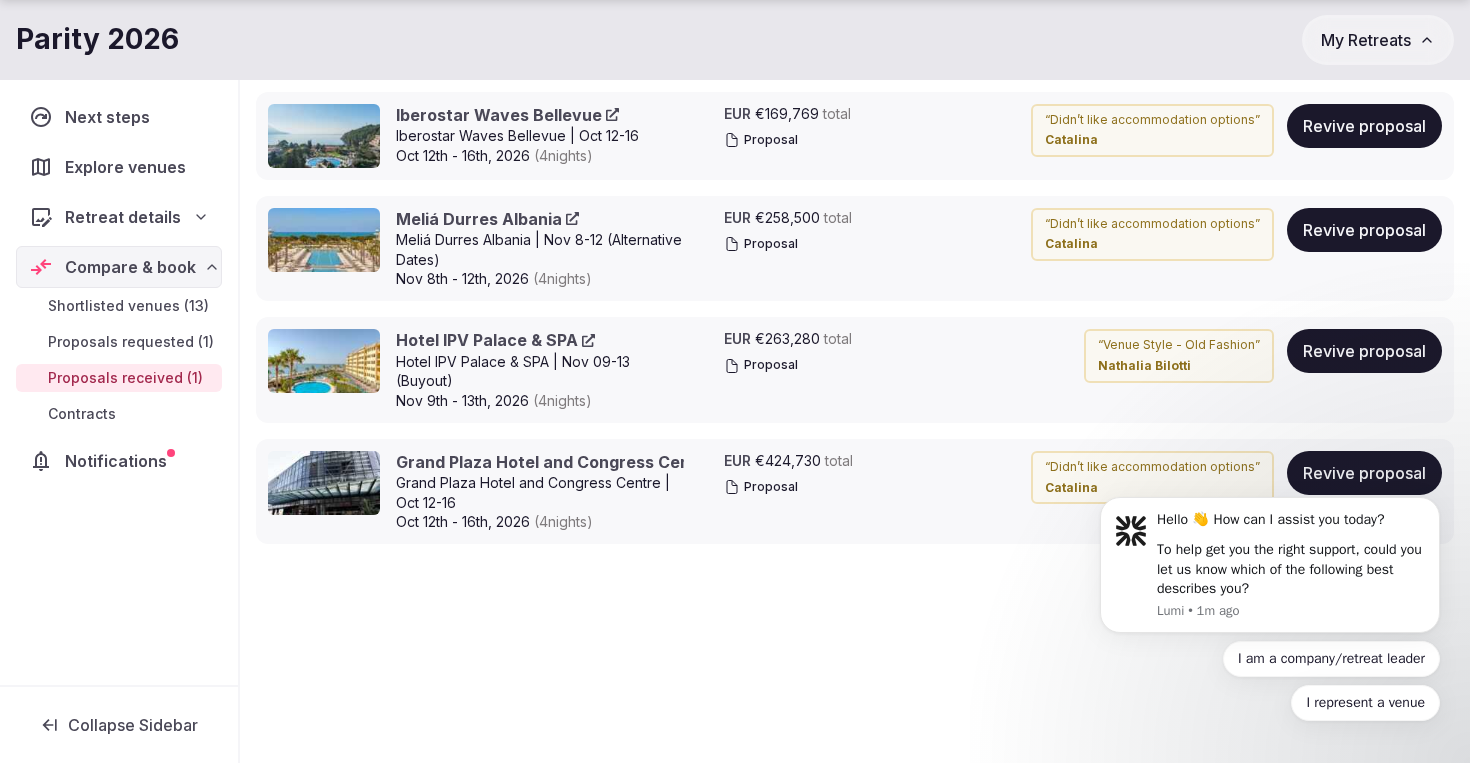click on "Compare & book" at bounding box center (130, 267) 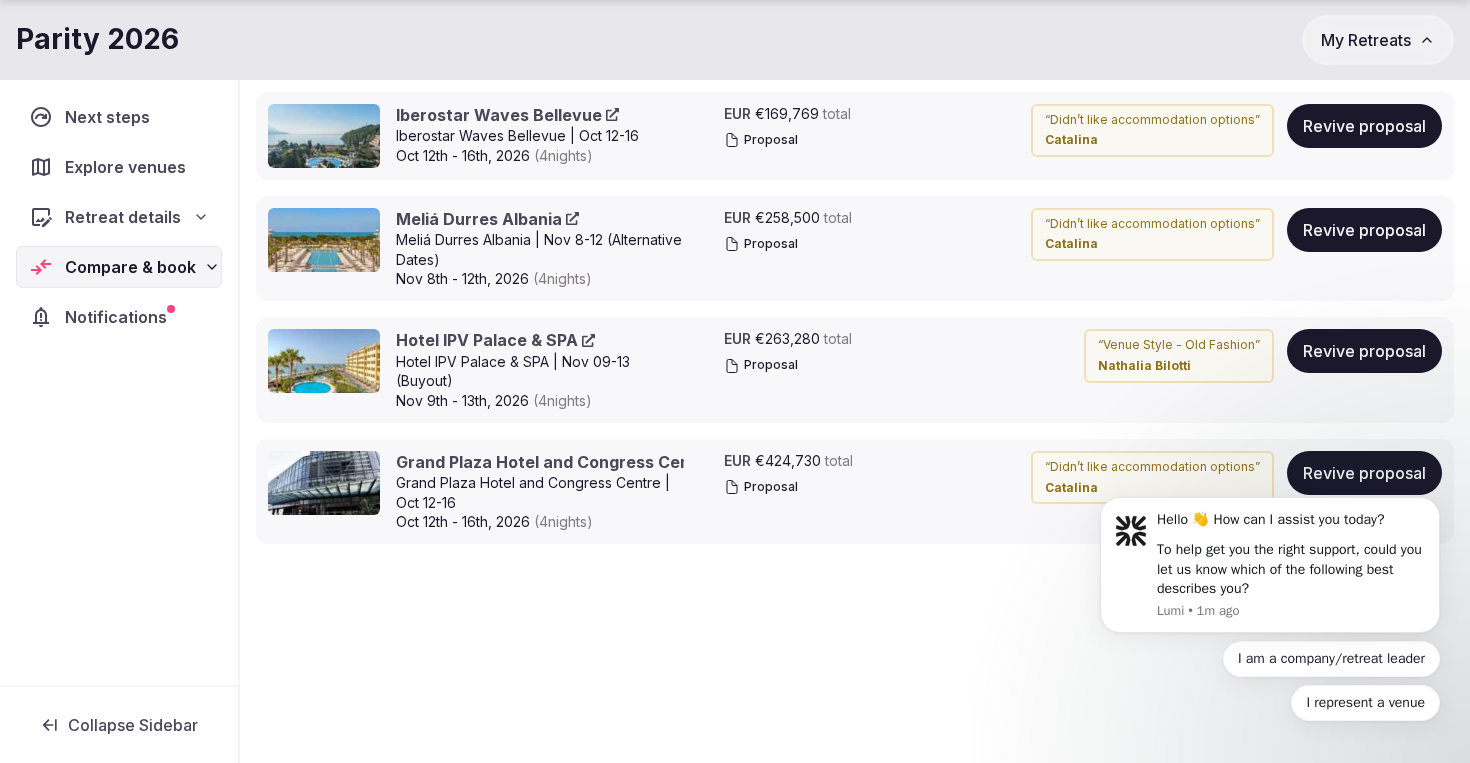 click on "Compare & book" at bounding box center [130, 267] 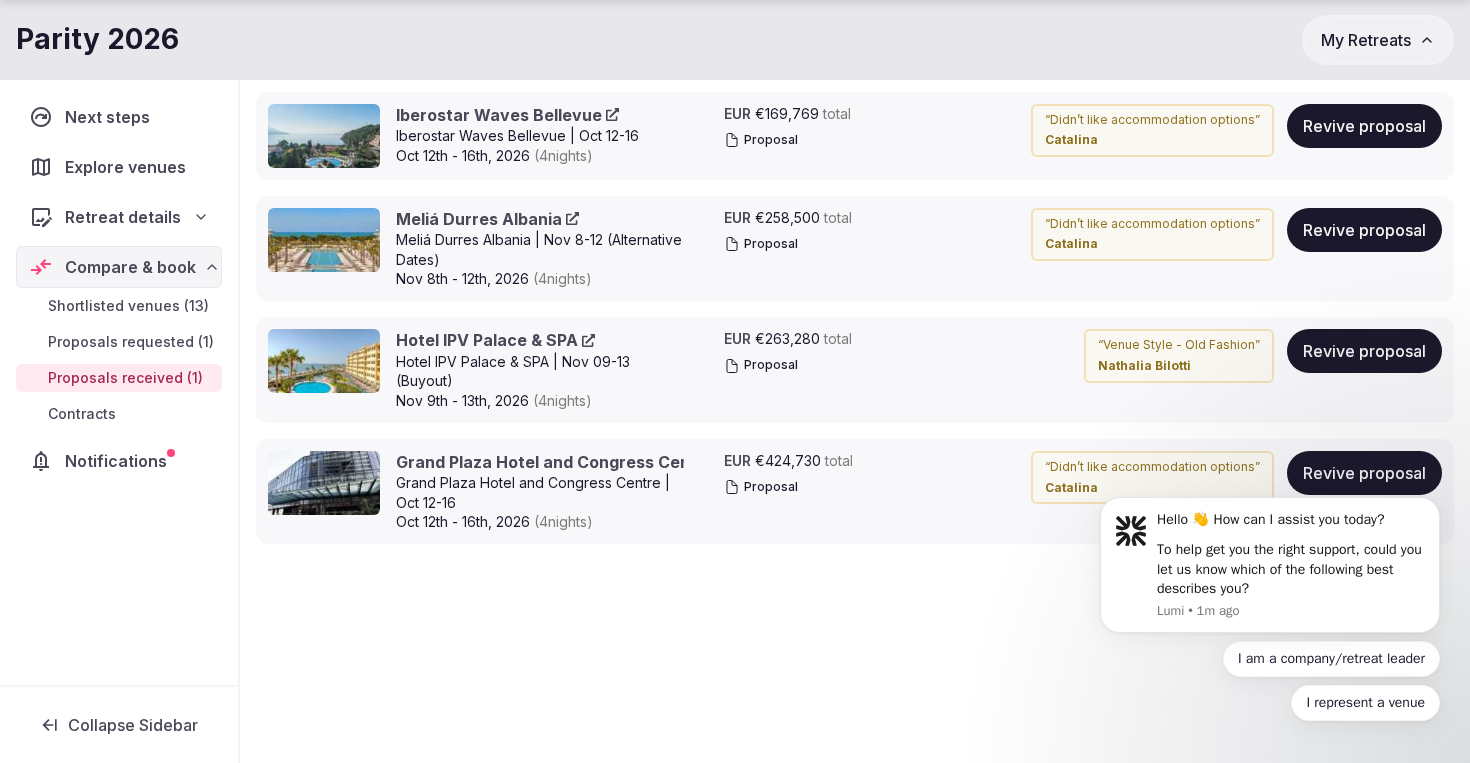 click on "Retreat details" at bounding box center (123, 217) 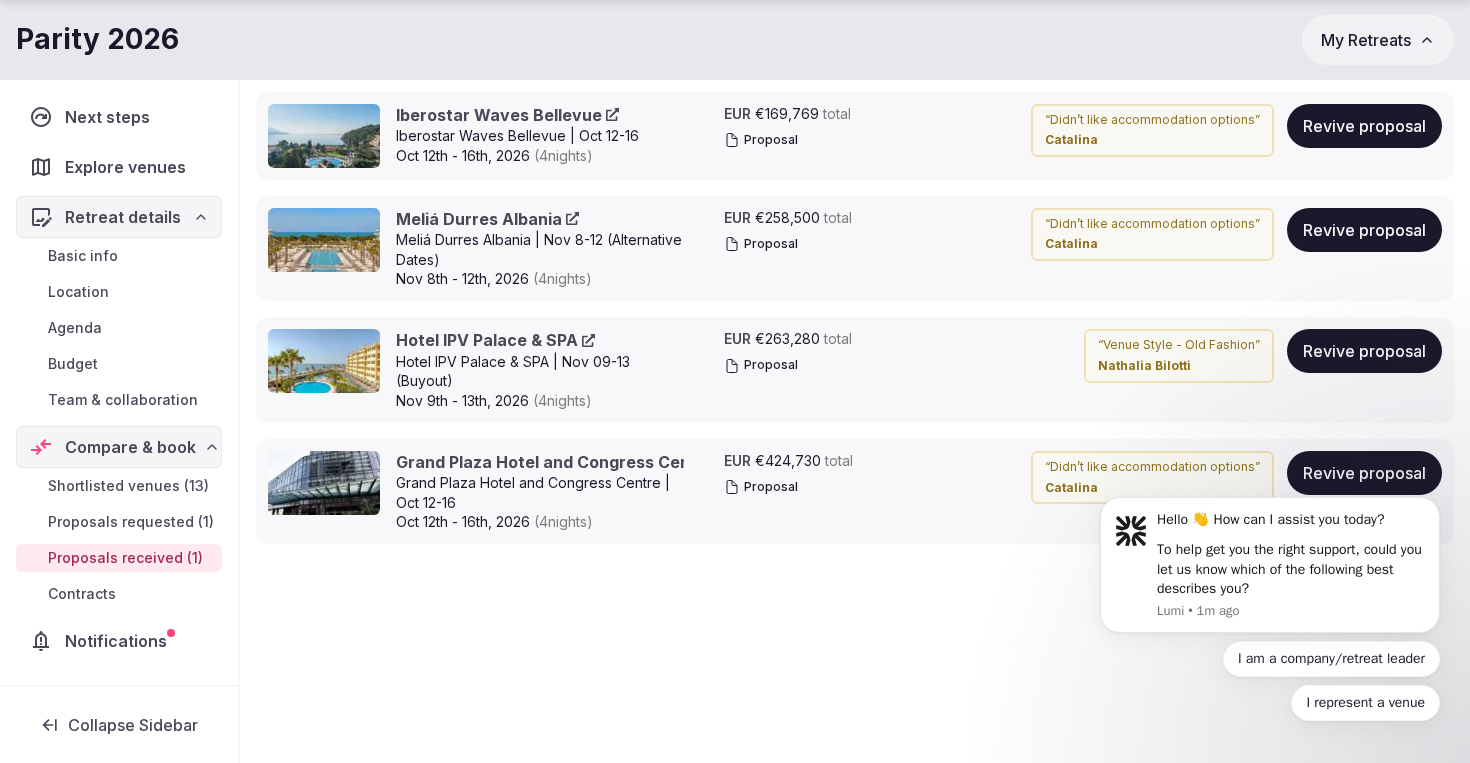 click on "Shortlisted venues (13)" at bounding box center (128, 486) 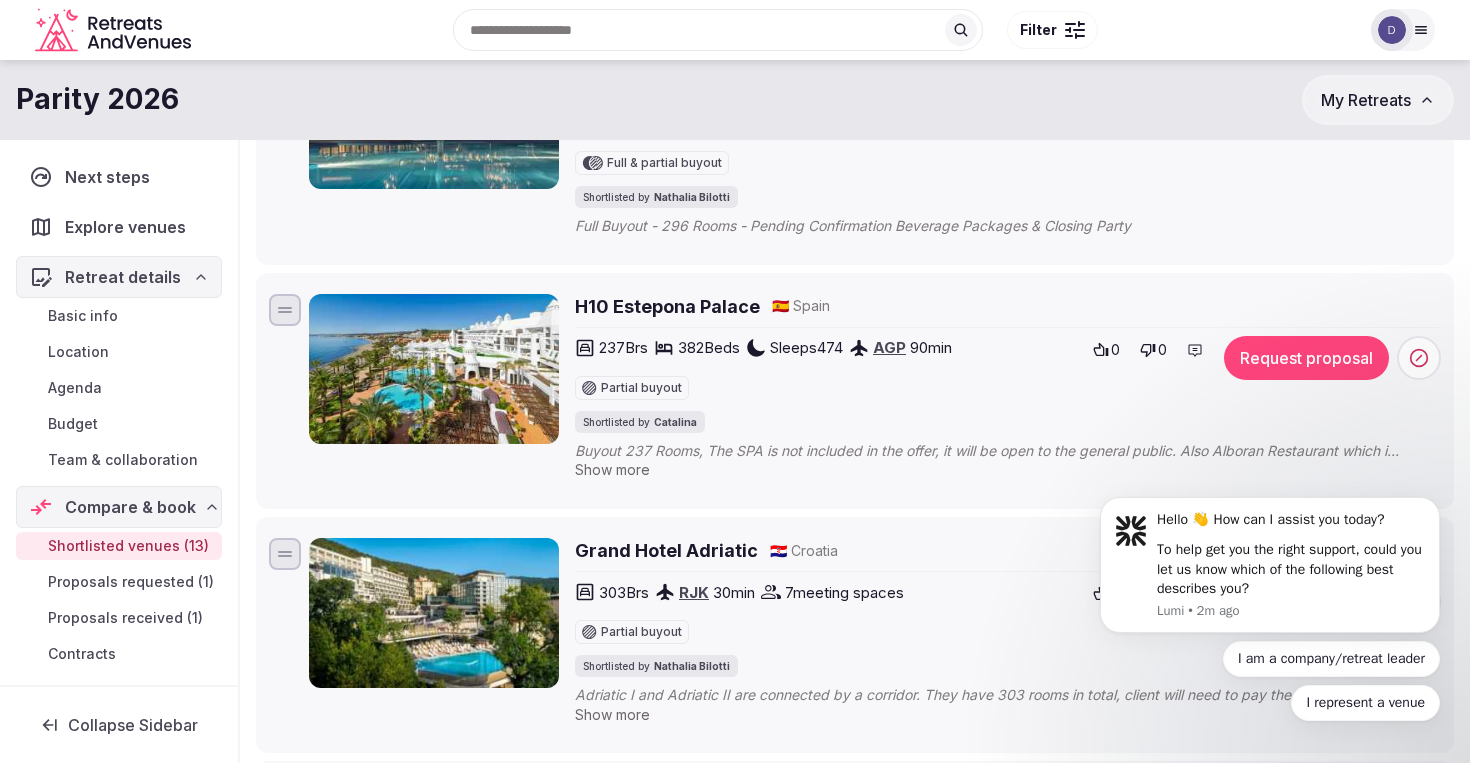 scroll, scrollTop: 1742, scrollLeft: 0, axis: vertical 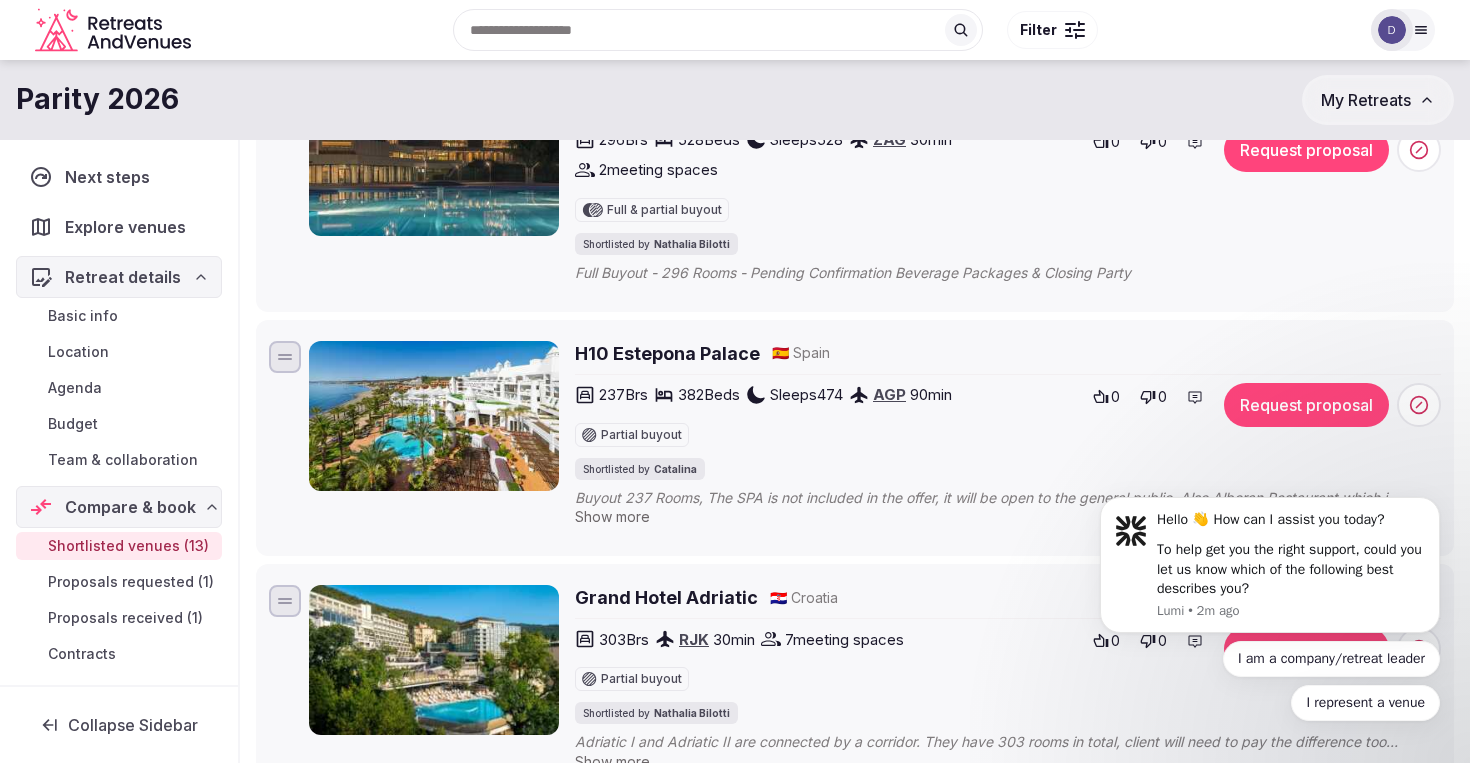 click at bounding box center [718, 30] 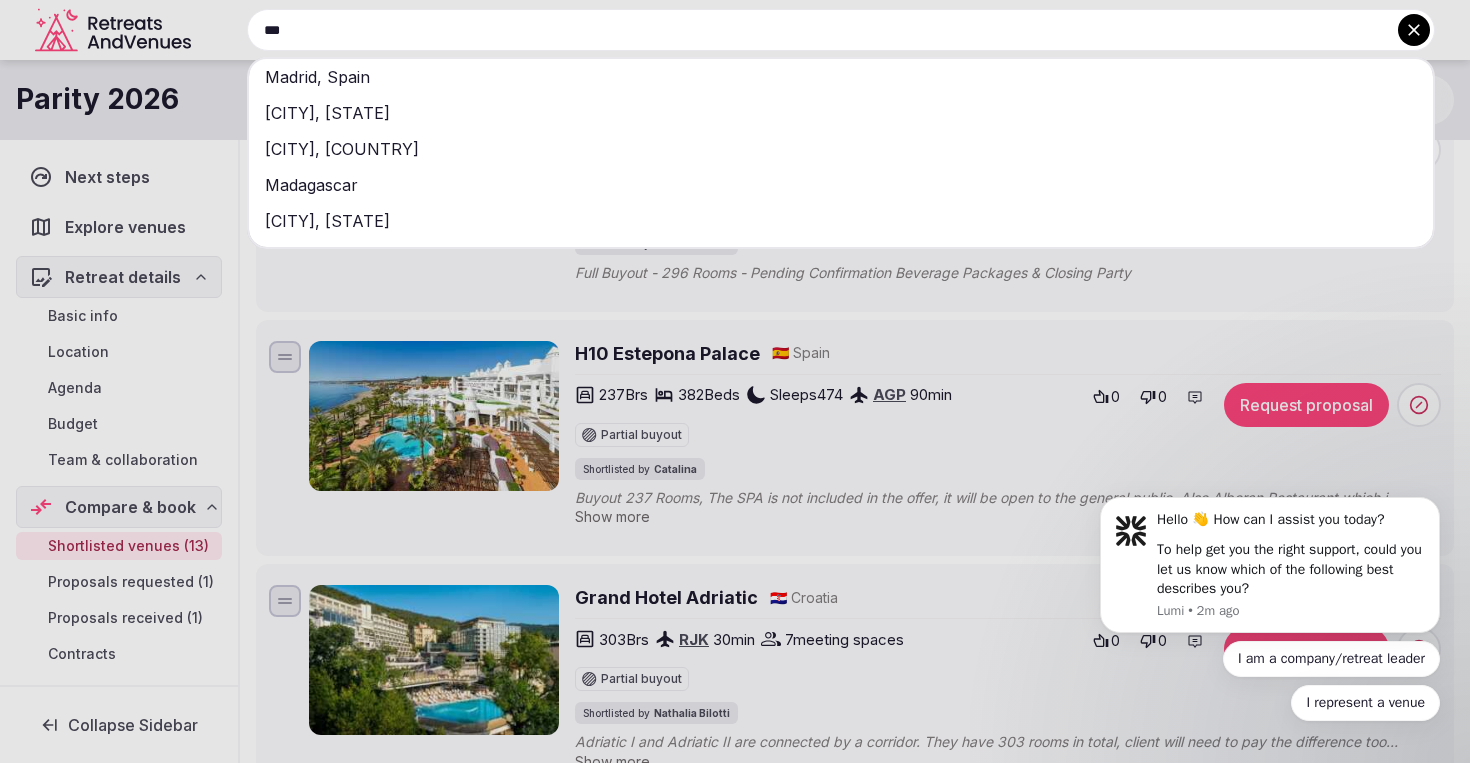 type on "***" 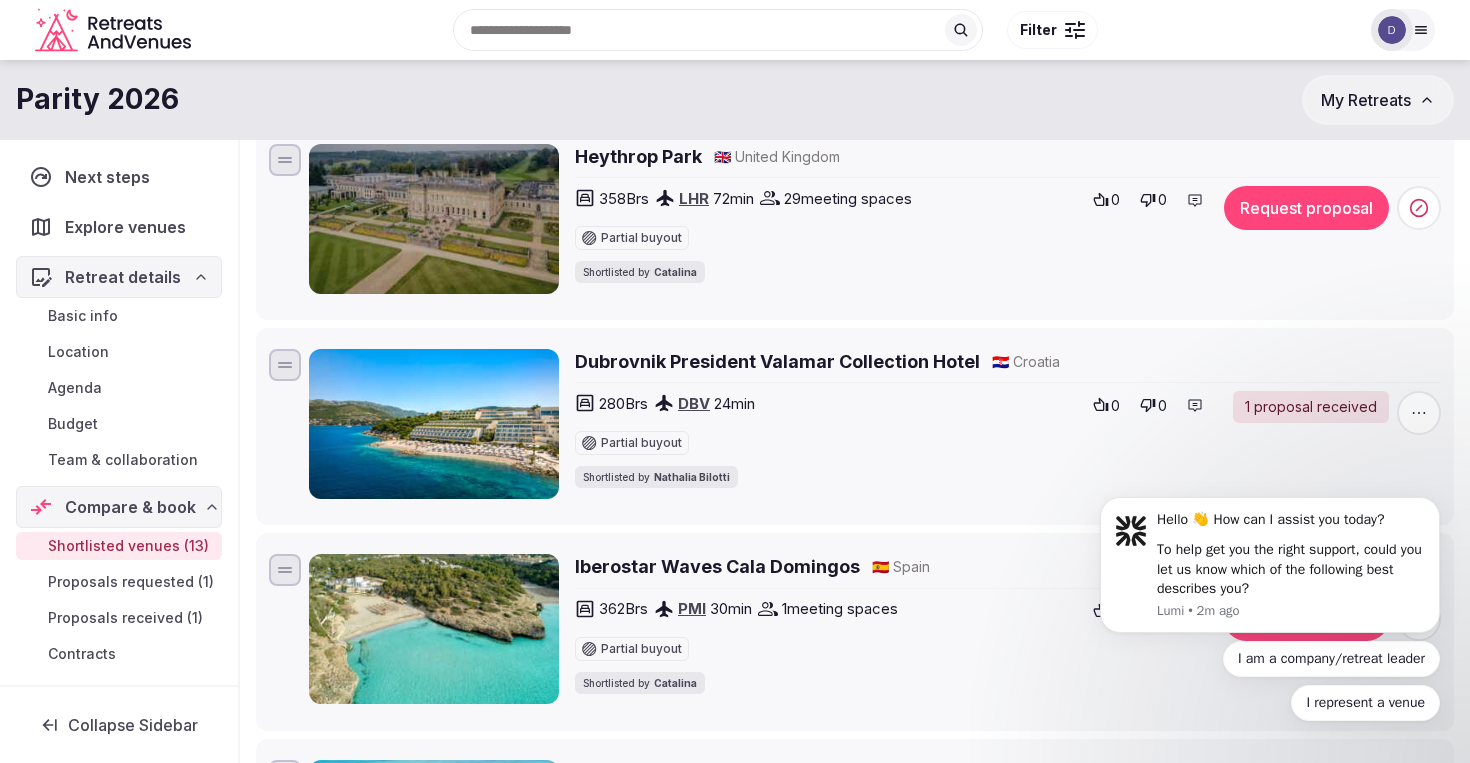 scroll, scrollTop: 0, scrollLeft: 0, axis: both 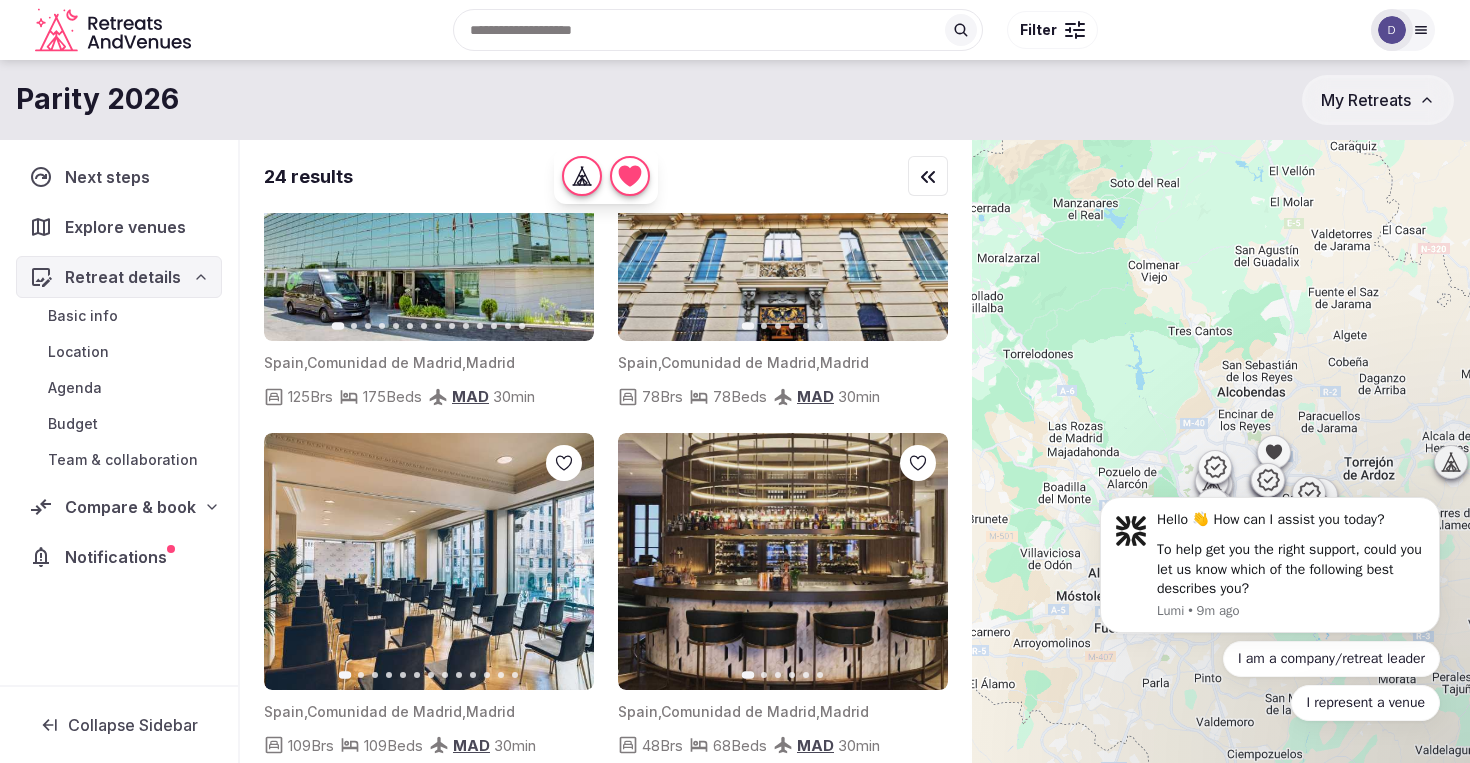 click at bounding box center [718, 30] 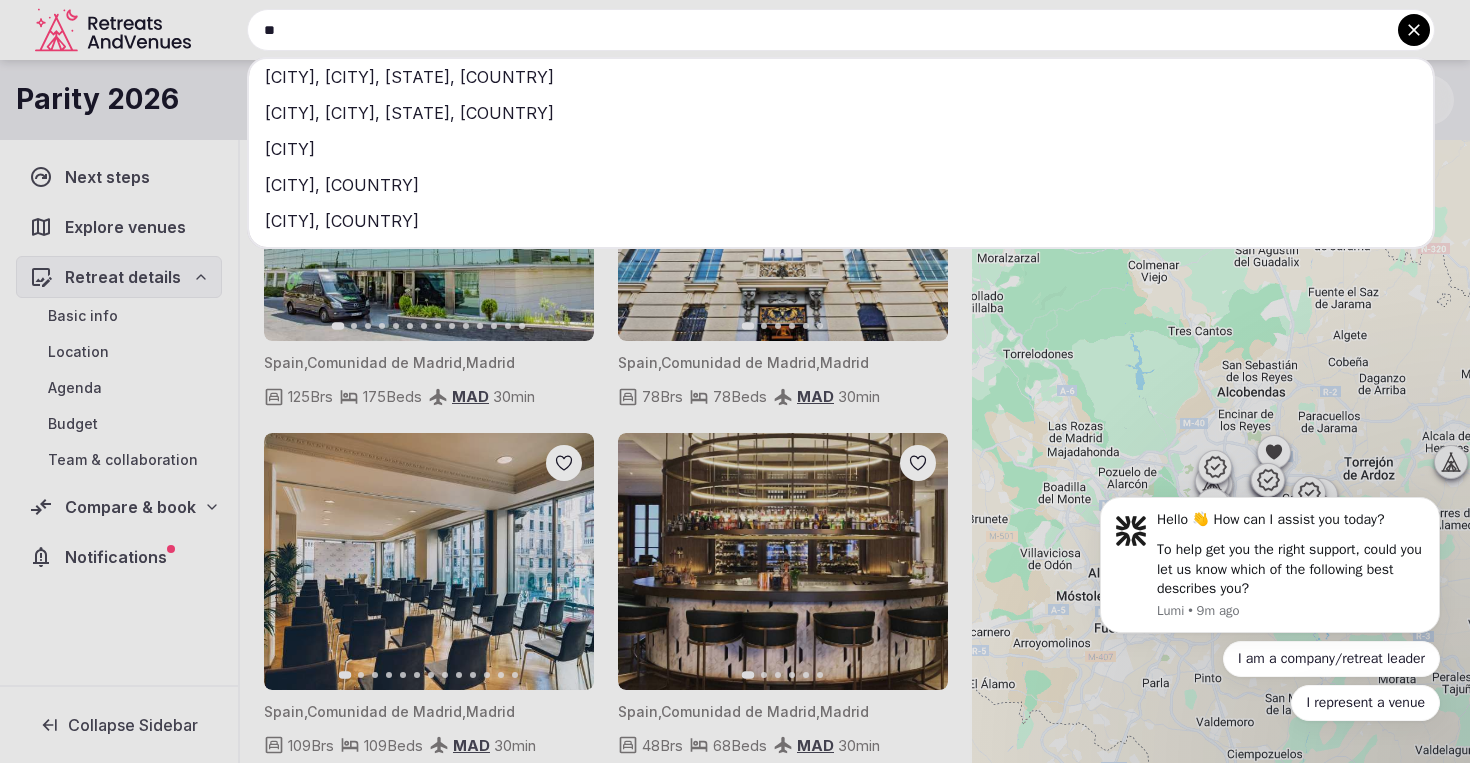 type on "*" 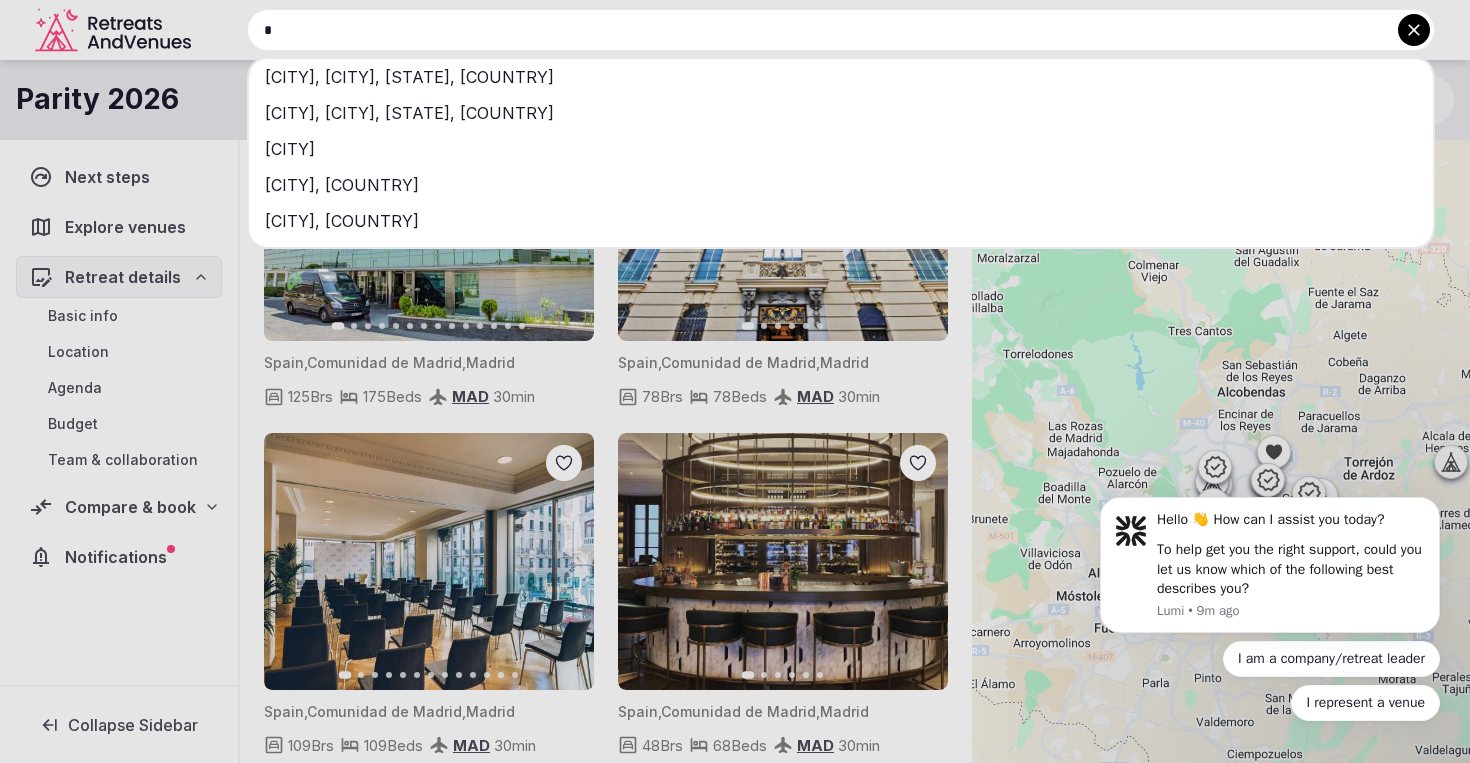 type 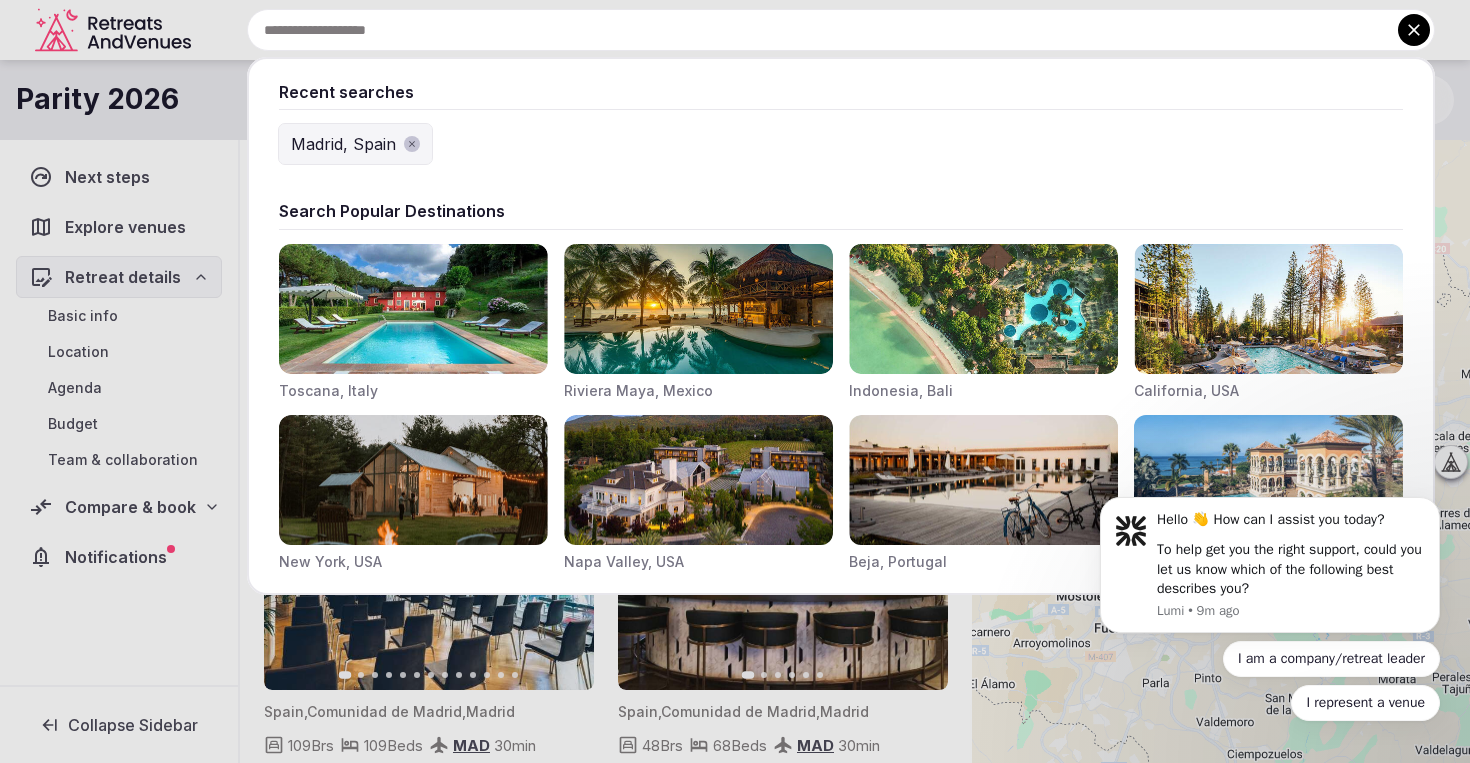 click at bounding box center [735, 381] 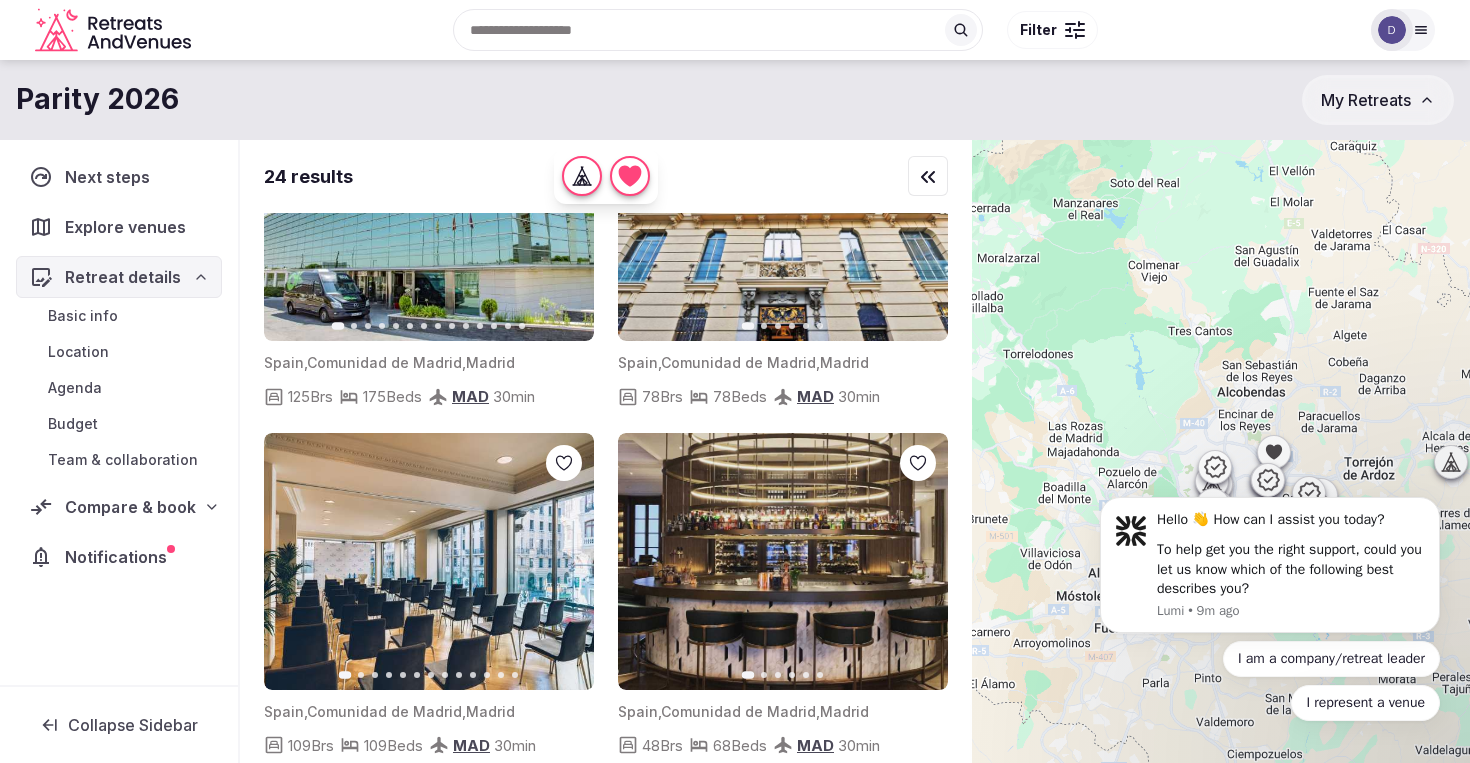 click on "Compare & book" at bounding box center (130, 507) 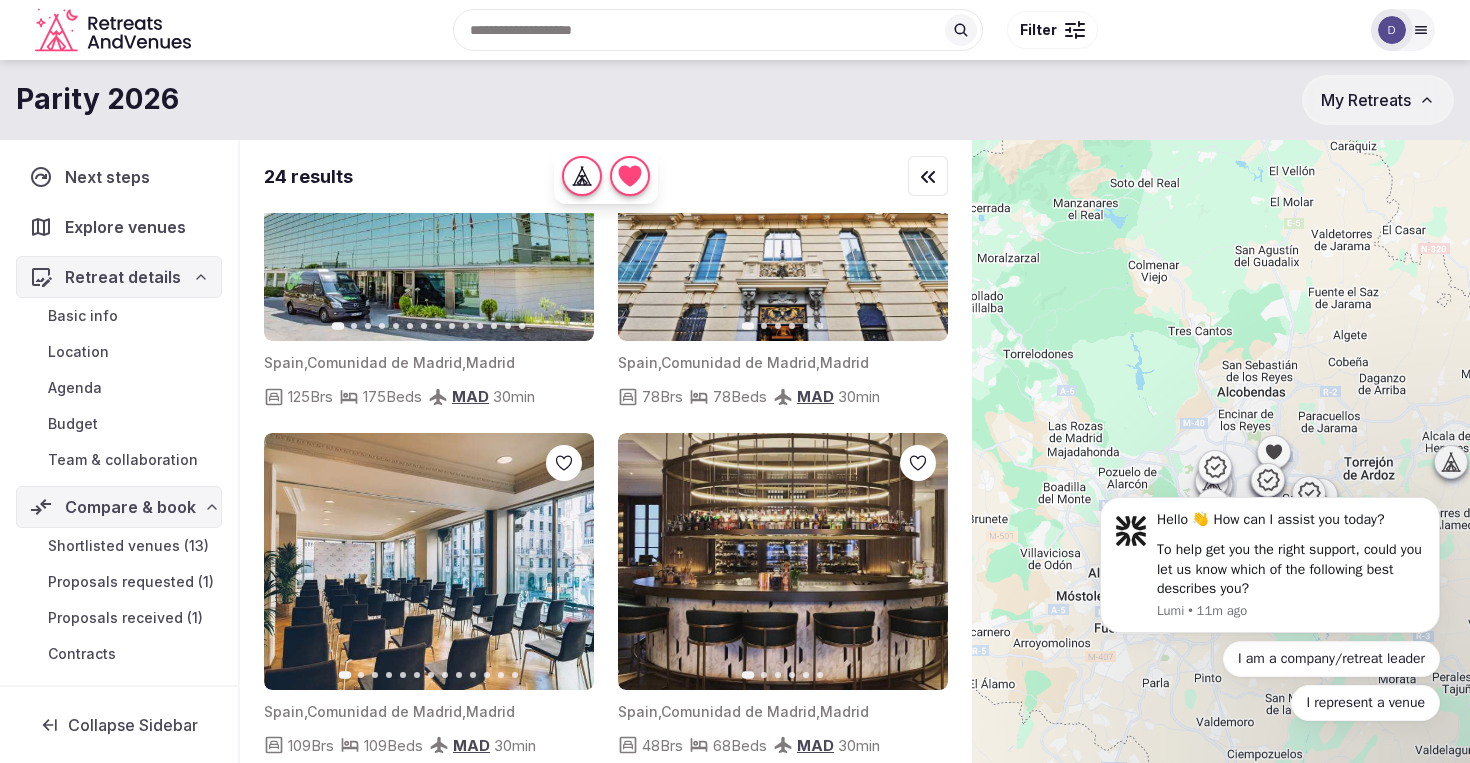 click on "Shortlisted venues (13)" at bounding box center [128, 546] 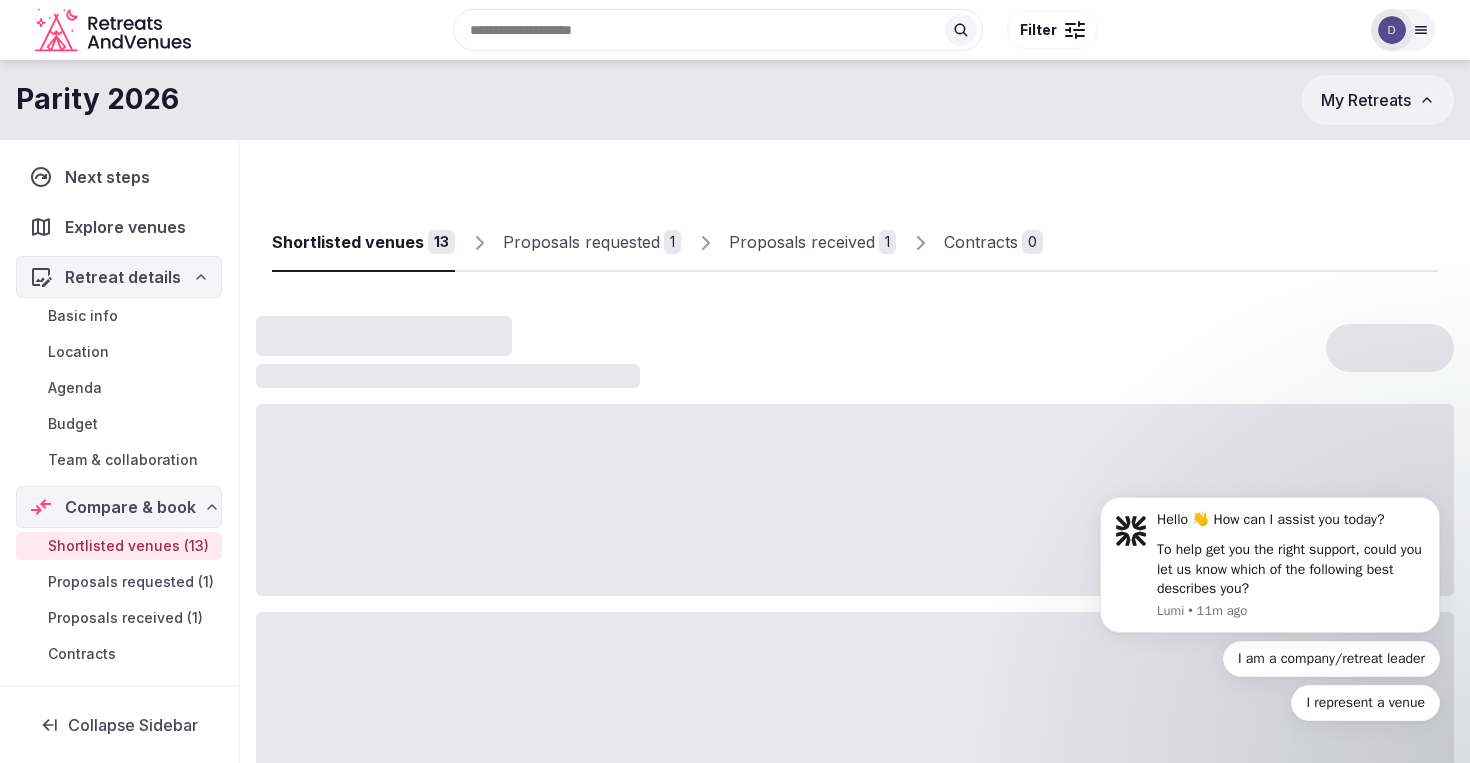 click on "Proposals requested" at bounding box center [581, 242] 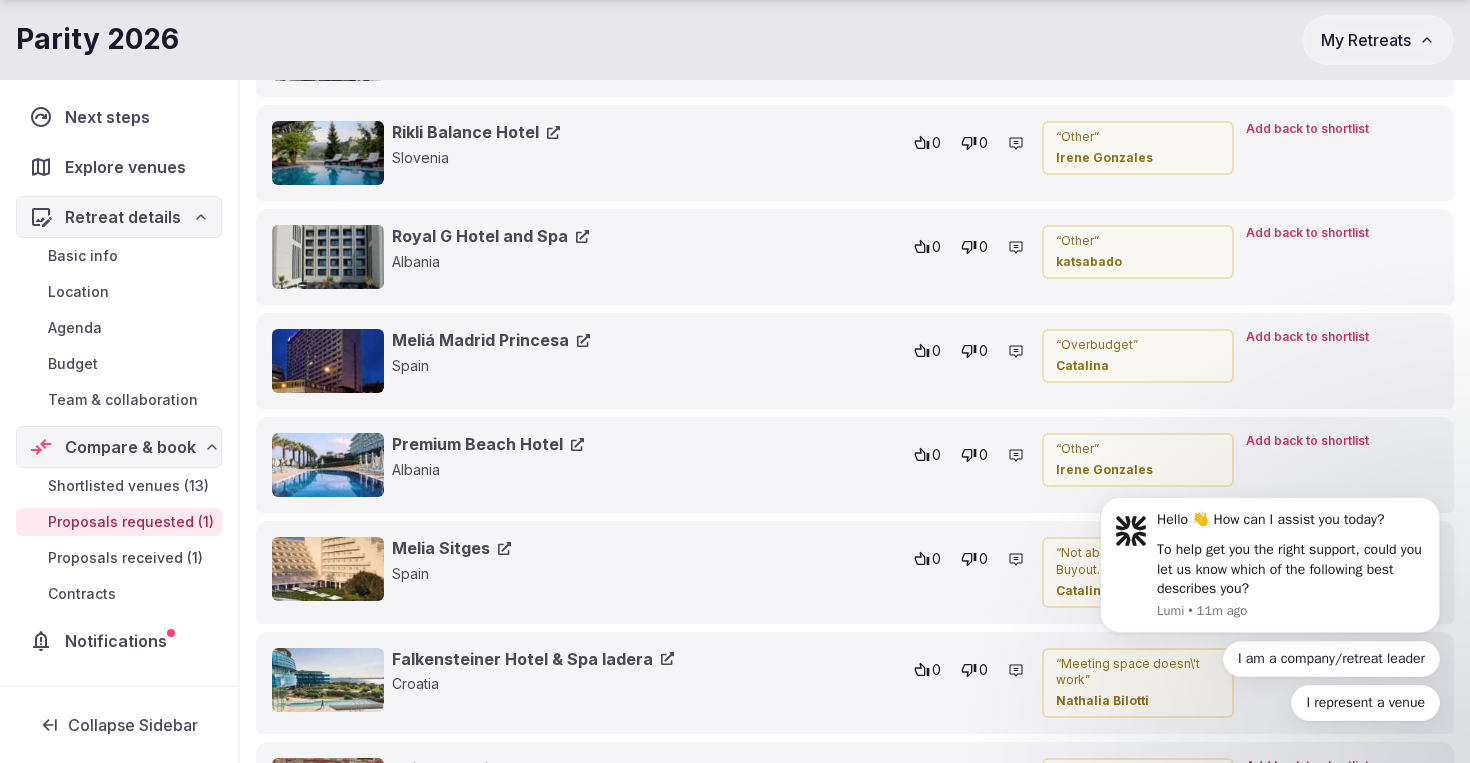 scroll, scrollTop: 4765, scrollLeft: 0, axis: vertical 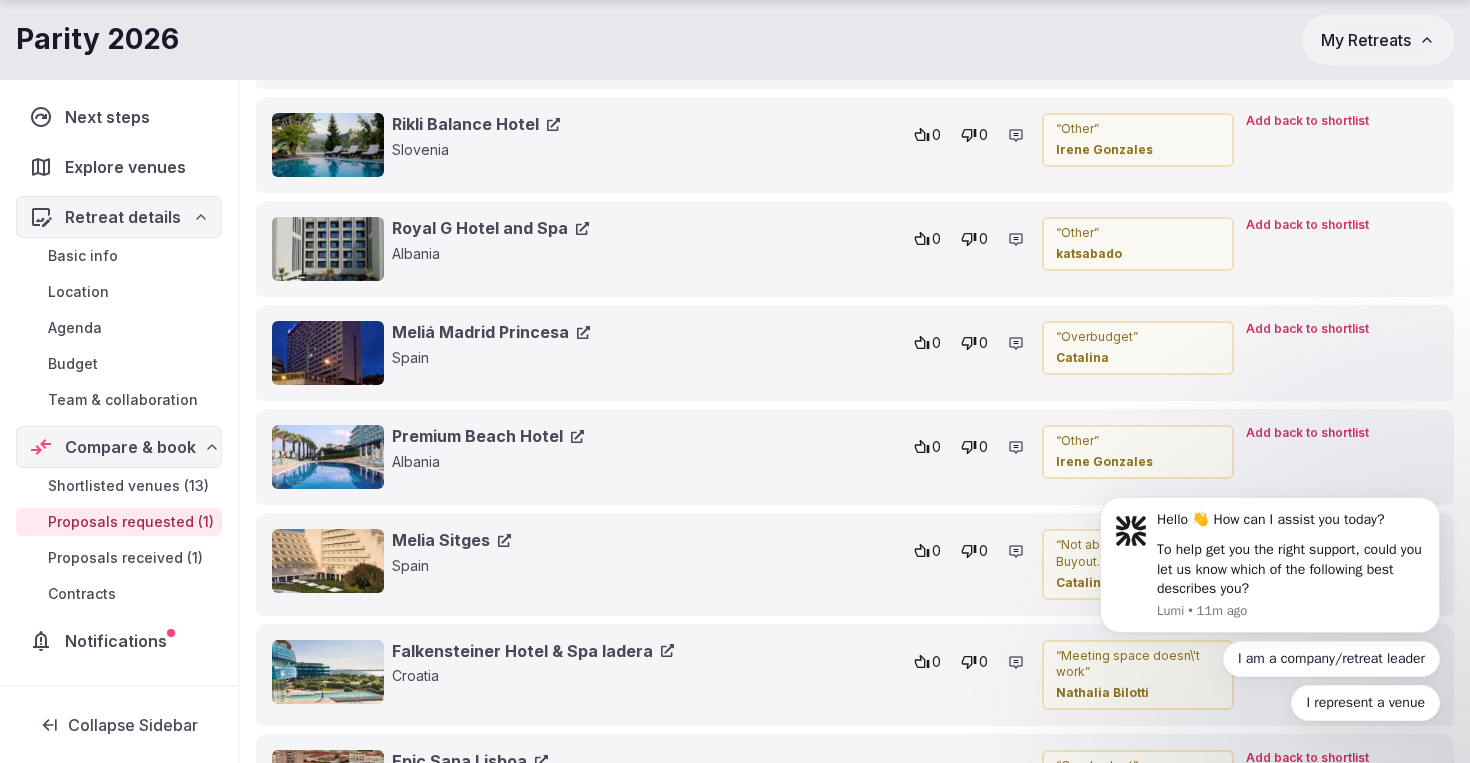 click on "Meliá Madrid Princesa" at bounding box center (491, 332) 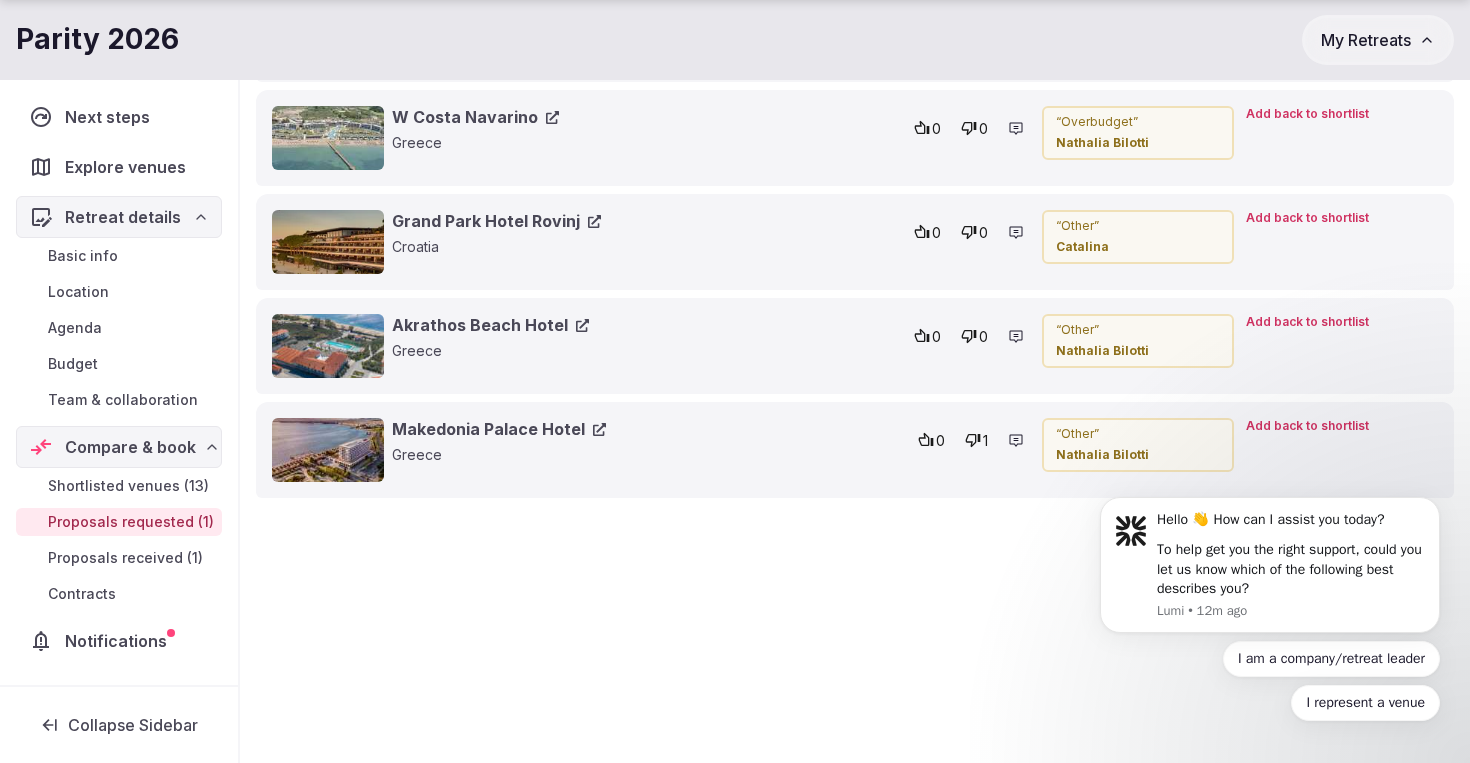 scroll, scrollTop: 8357, scrollLeft: 0, axis: vertical 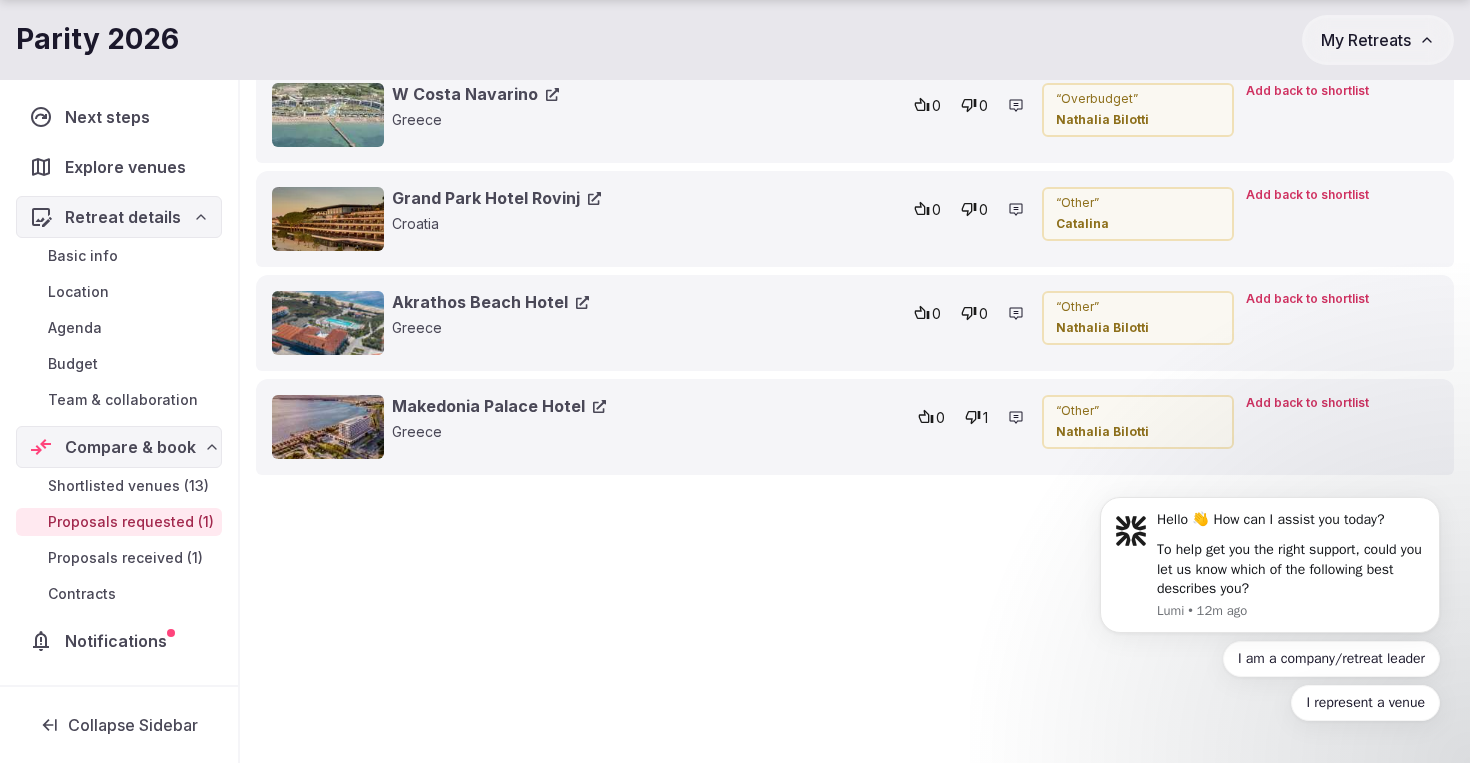 click on "Shortlisted venues (13)" at bounding box center (128, 486) 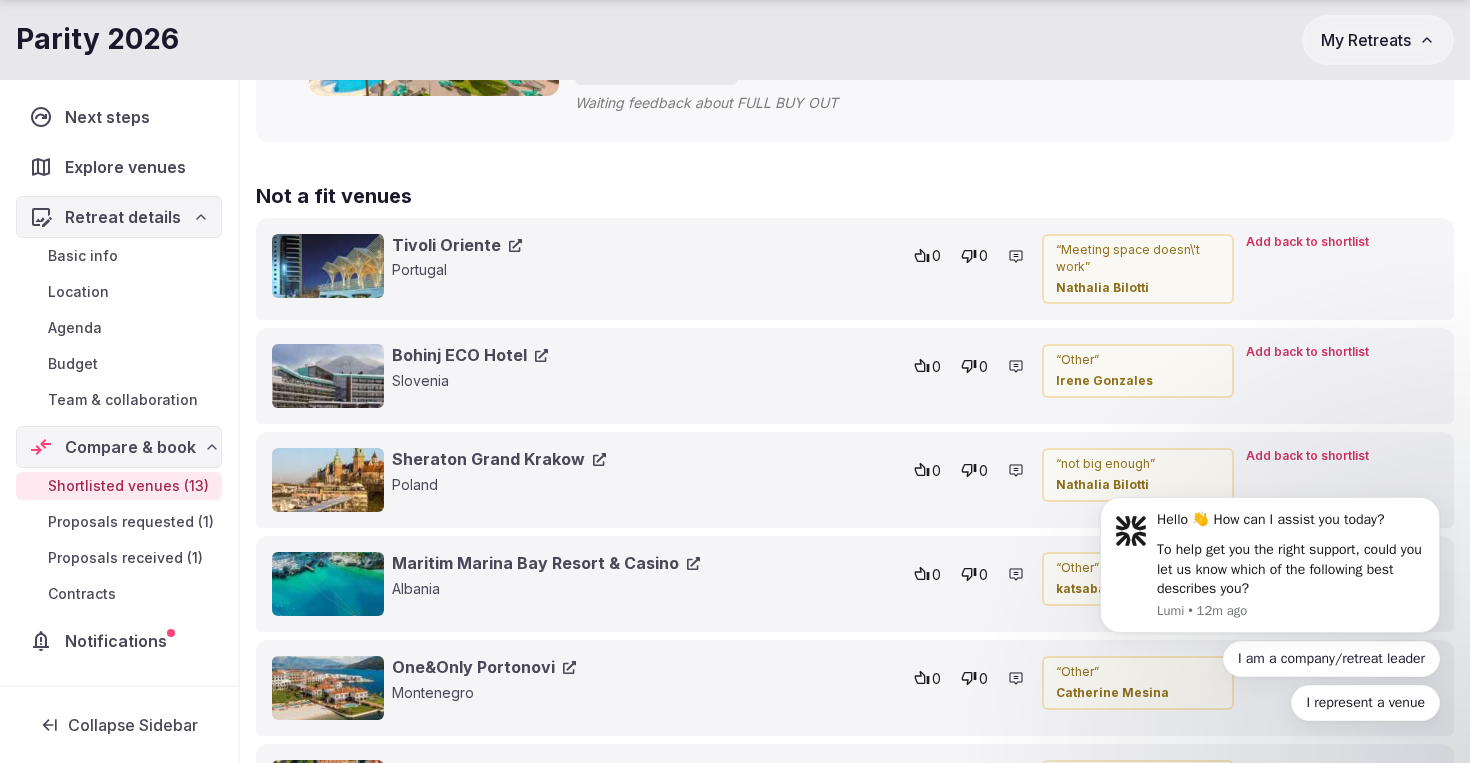 scroll, scrollTop: 3078, scrollLeft: 0, axis: vertical 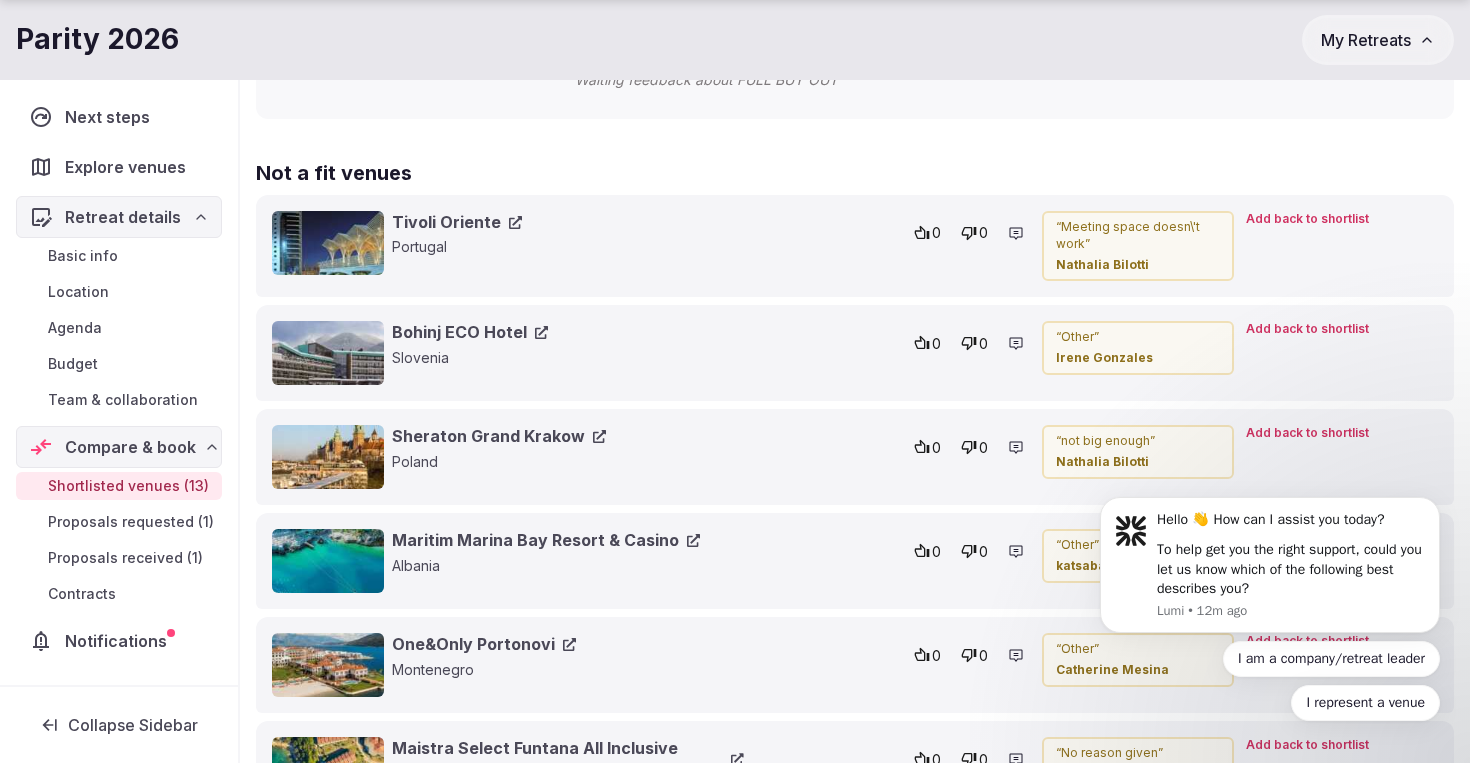 click on "Proposals received (1)" at bounding box center (125, 558) 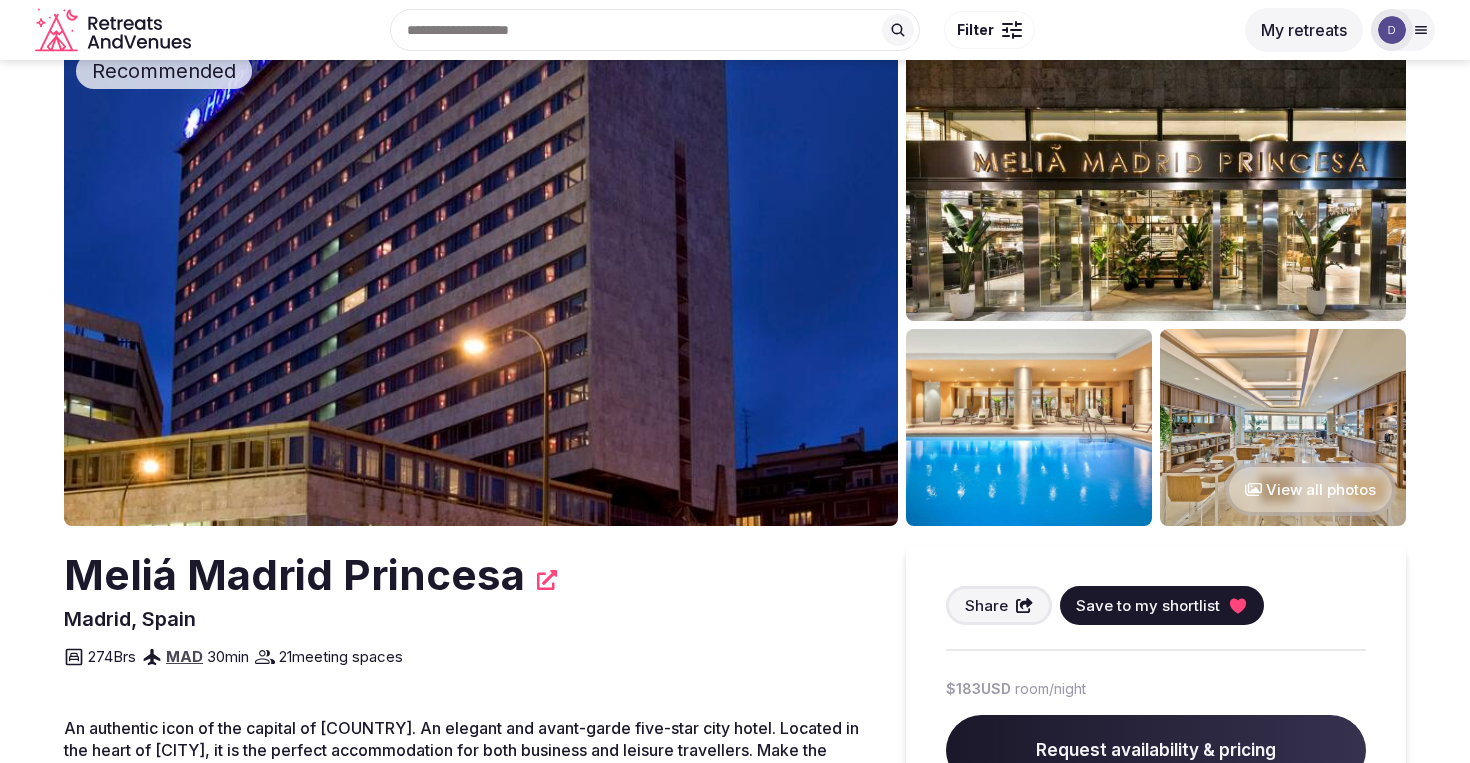scroll, scrollTop: 0, scrollLeft: 0, axis: both 